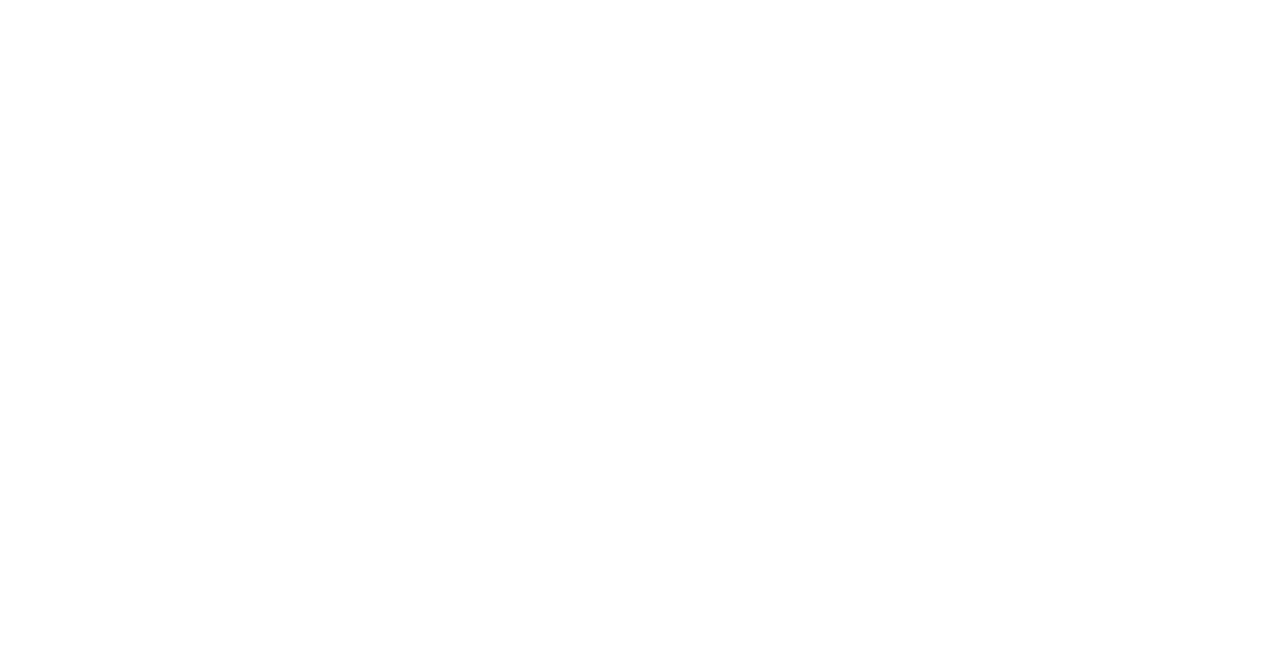 scroll, scrollTop: 0, scrollLeft: 0, axis: both 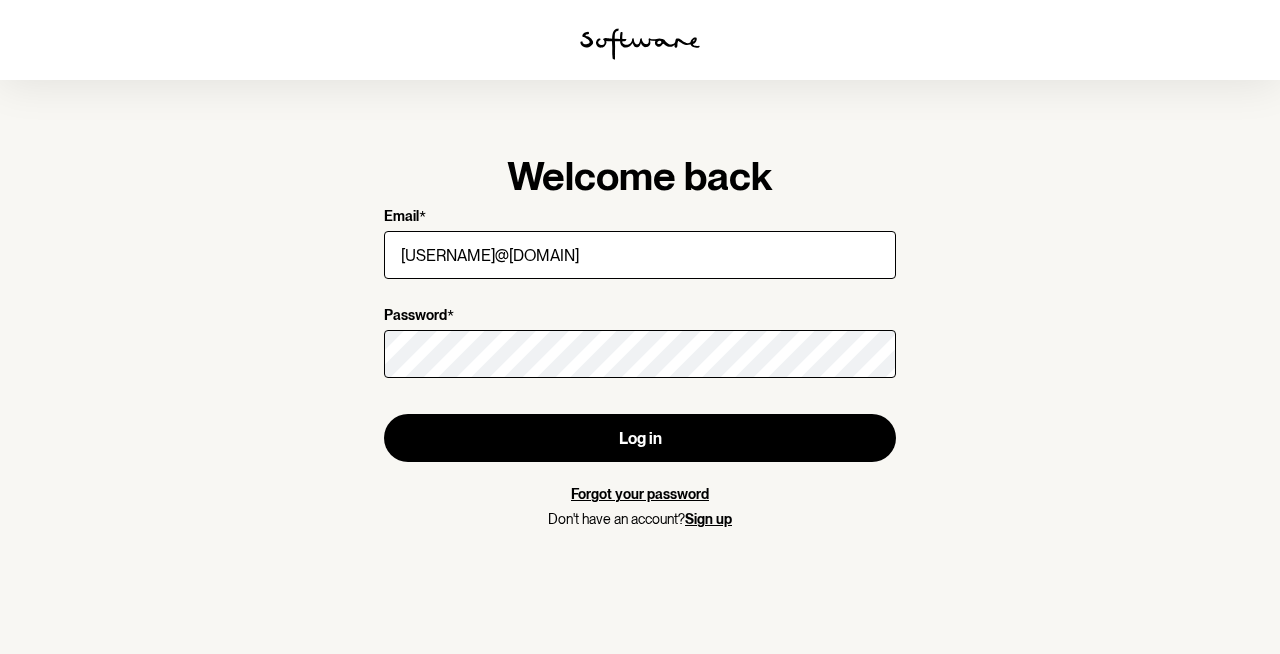 type on "[USERNAME]@[DOMAIN]" 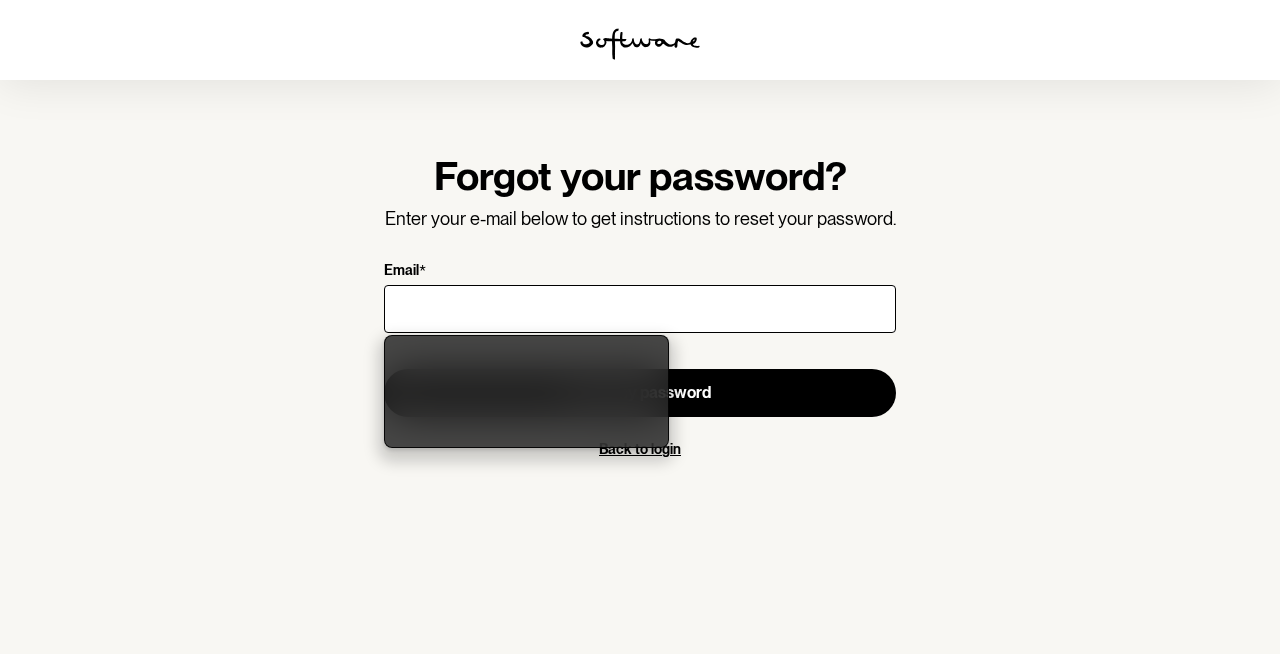 click on "Email *" at bounding box center (640, 309) 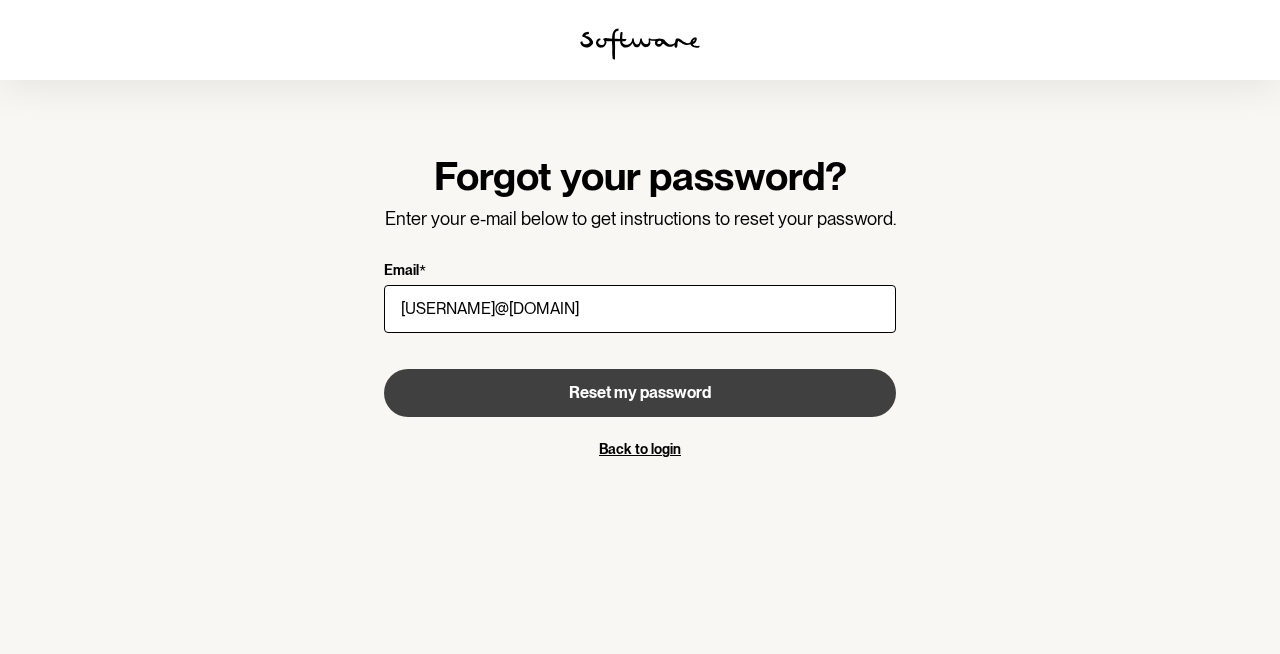 type on "njdoyle13@gmail.com" 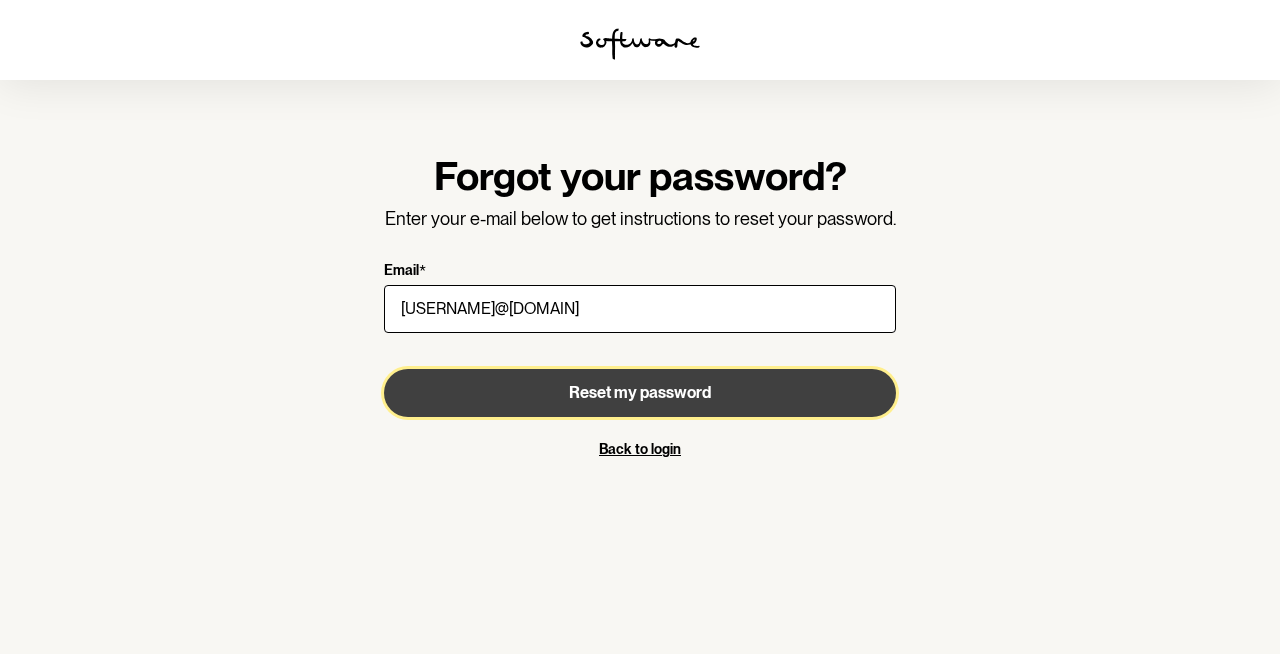 click on "Reset my password" at bounding box center [640, 392] 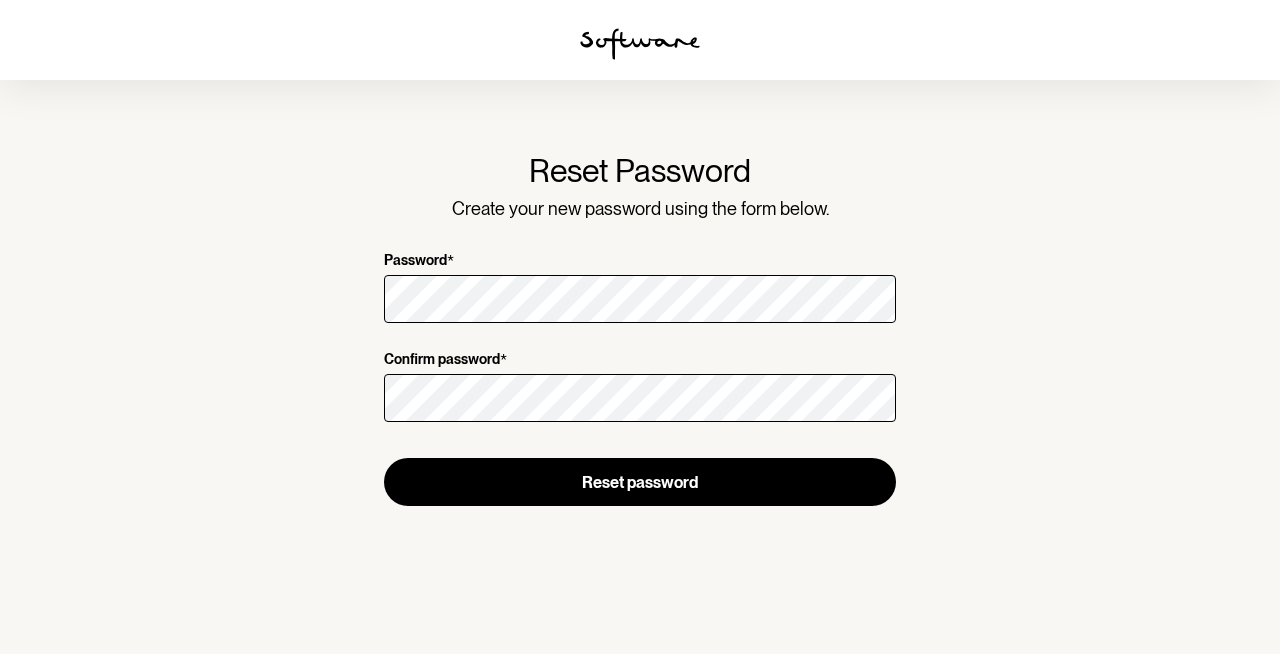 scroll, scrollTop: 0, scrollLeft: 0, axis: both 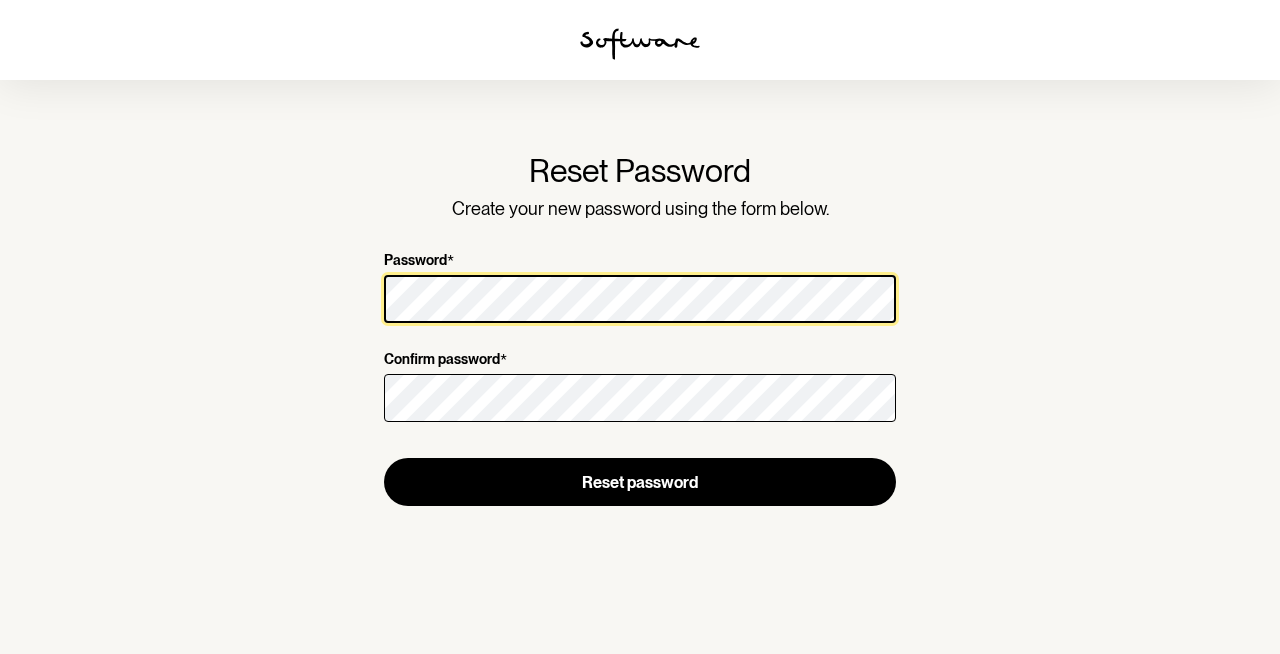 click on "Reset Password Create your new password using the form below. Password * Confirm password * Reset password" at bounding box center (640, 327) 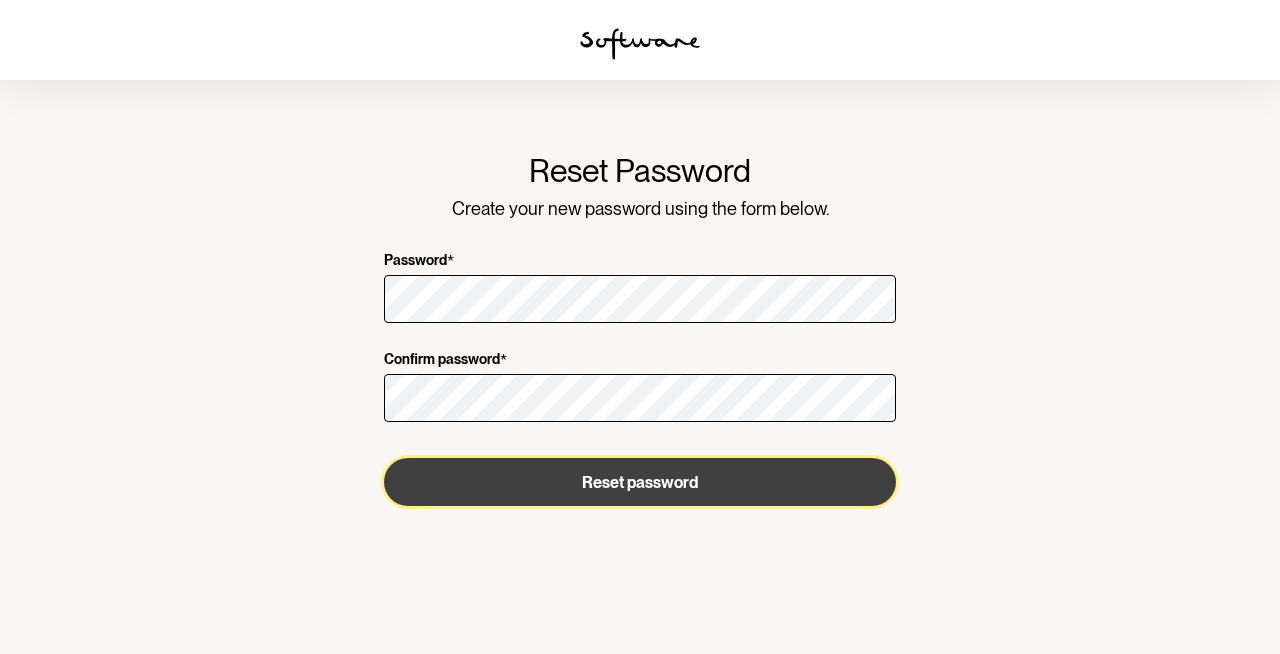 click on "Reset password" at bounding box center (640, 482) 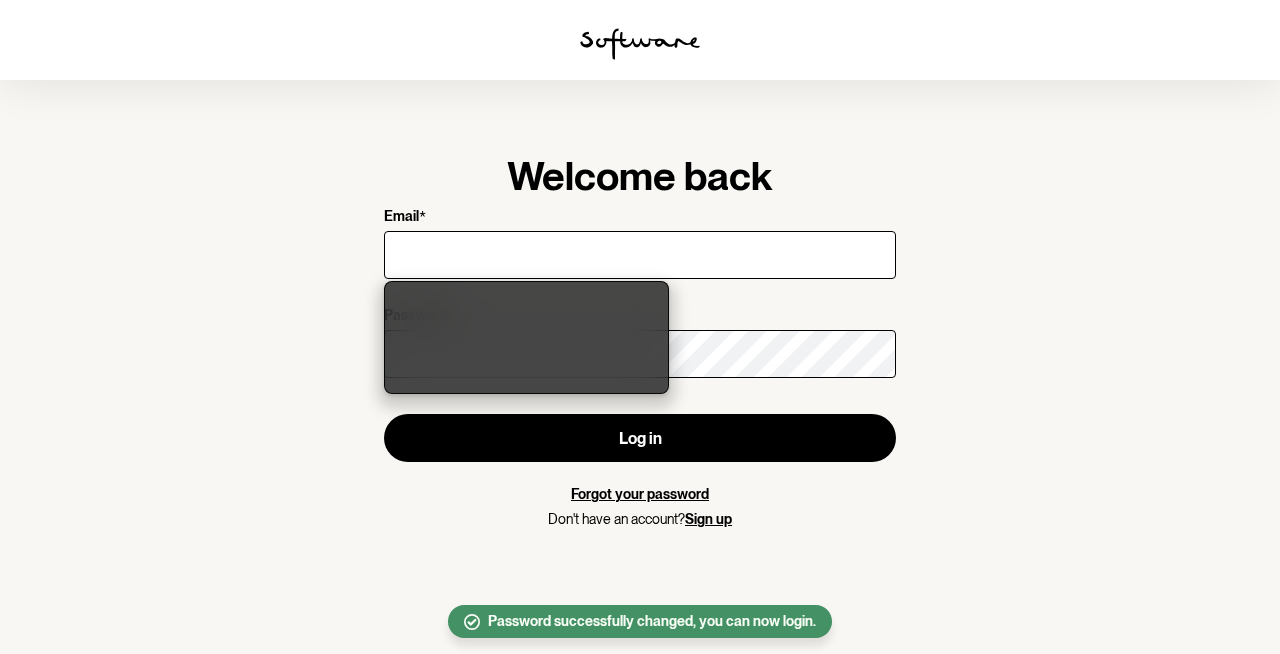 click on "Welcome back Email * Password * Log in Forgot your password Don't have an account?  Sign up" at bounding box center (640, 327) 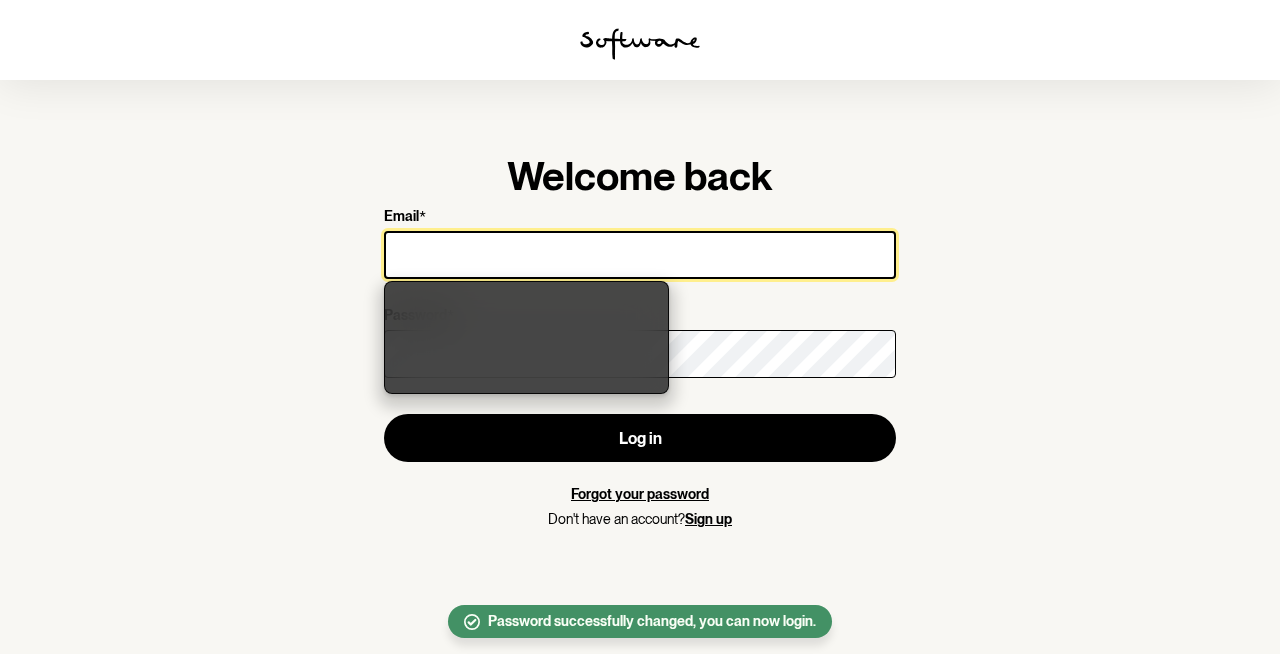 click on "Email *" at bounding box center [640, 255] 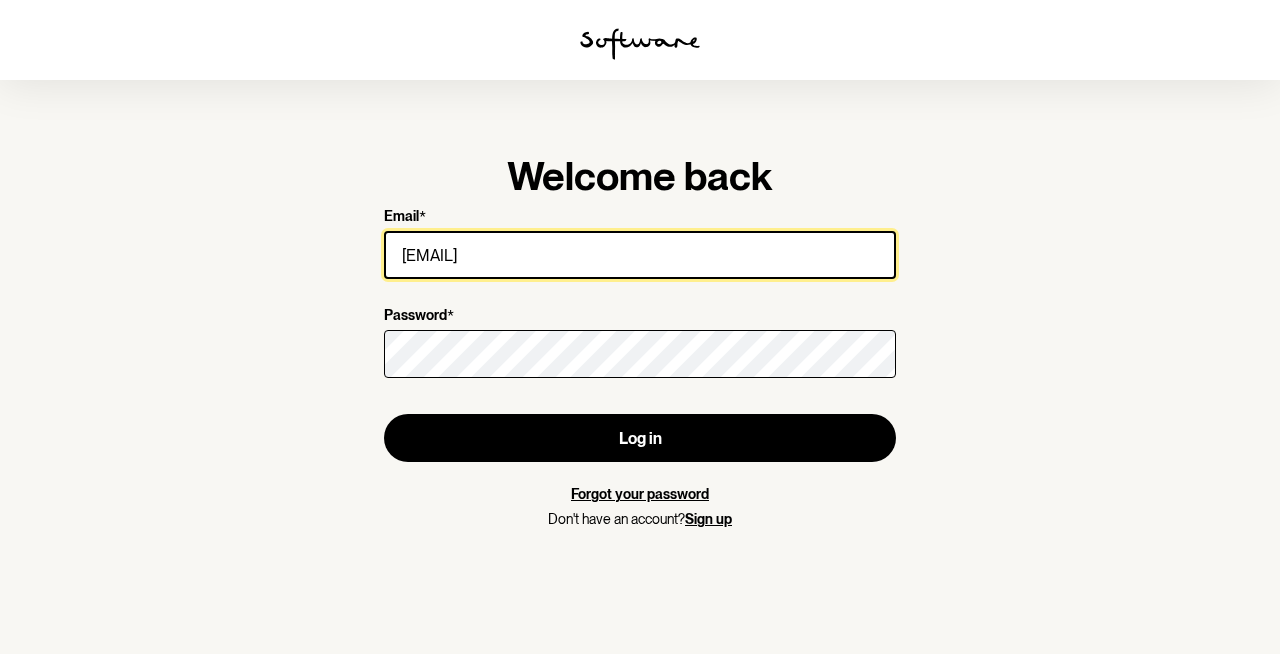 type on "njdoyle13@gmail.com" 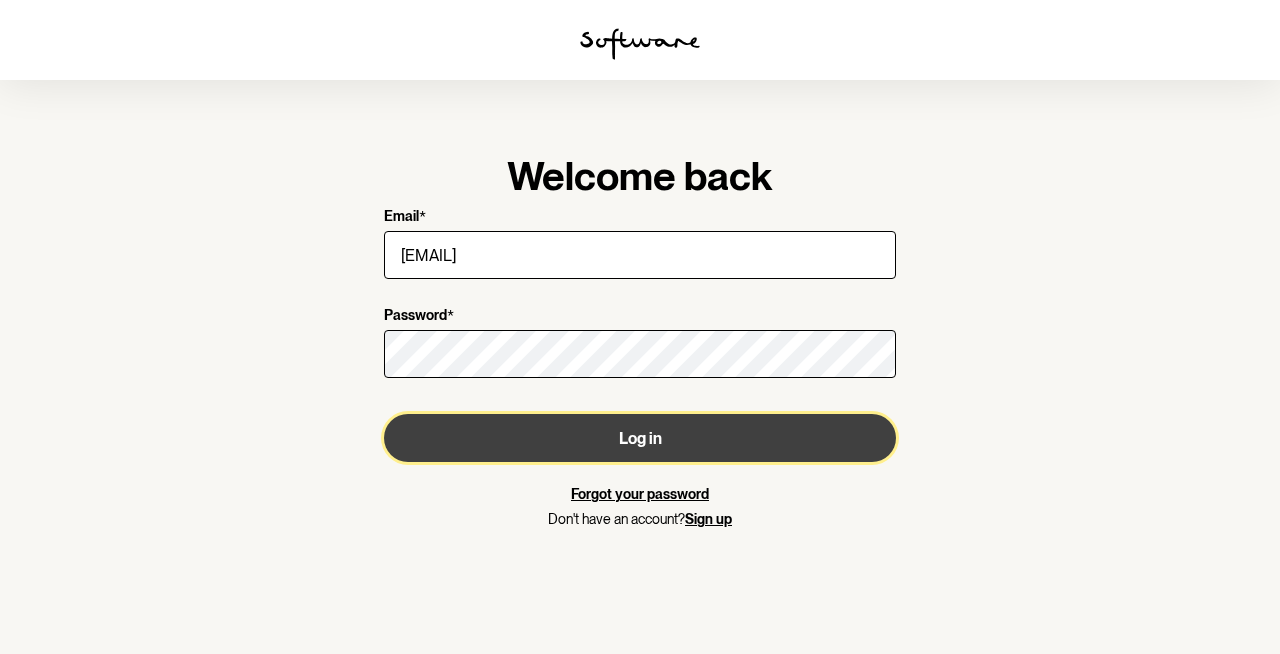 click on "Log in" at bounding box center [640, 438] 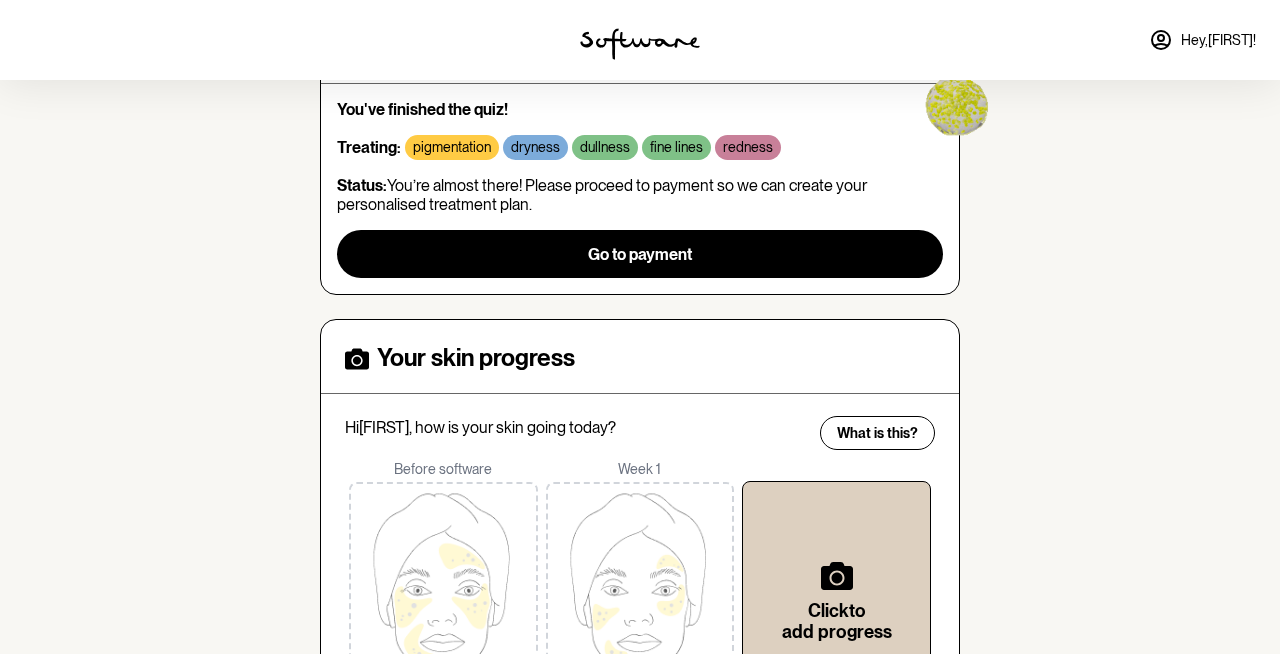 scroll, scrollTop: 0, scrollLeft: 0, axis: both 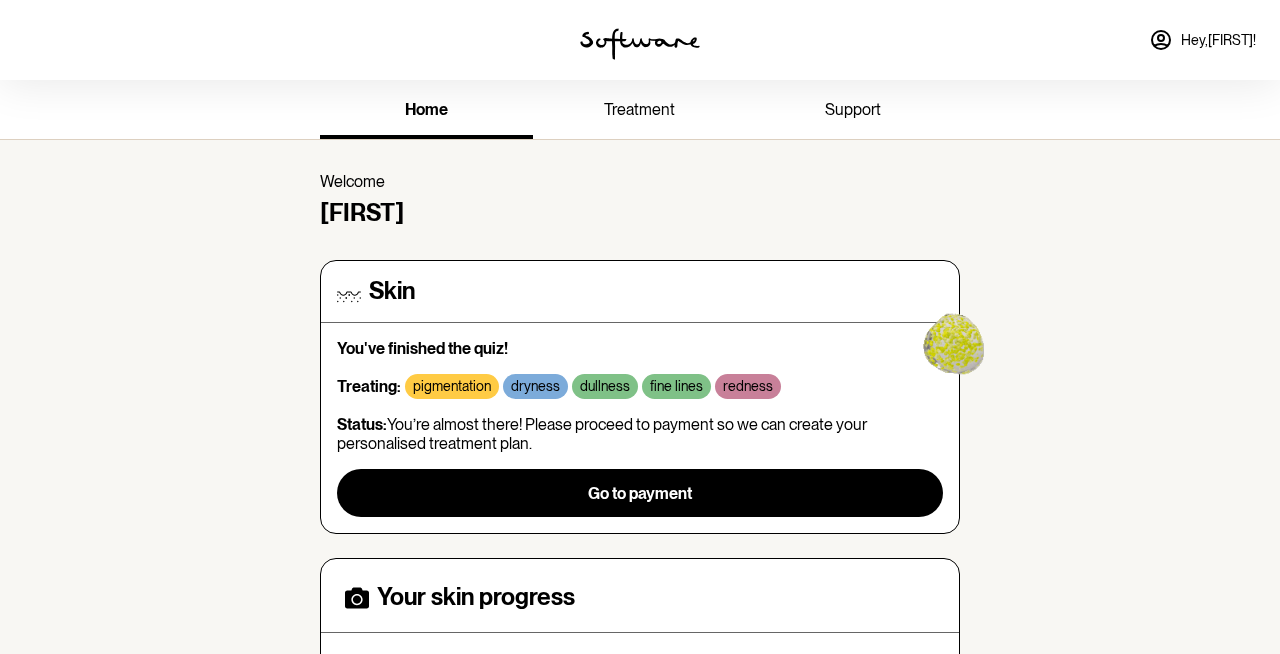 click on "Hey,  Natalie !" at bounding box center [1218, 40] 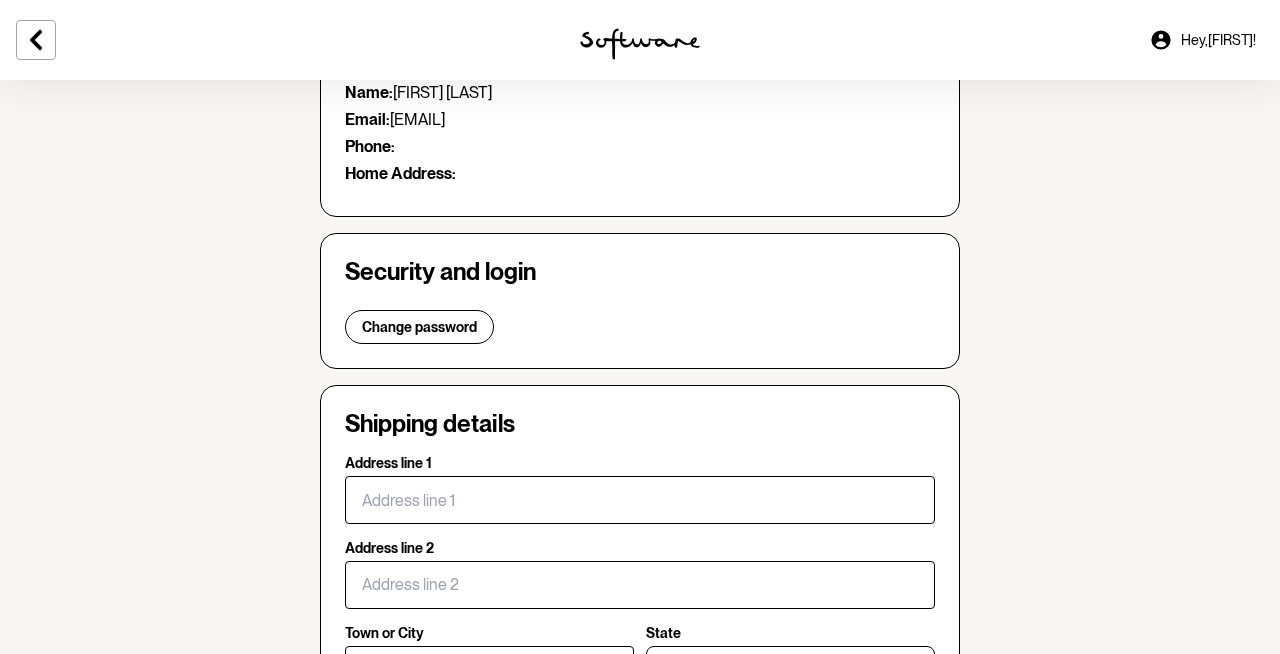 scroll, scrollTop: 0, scrollLeft: 0, axis: both 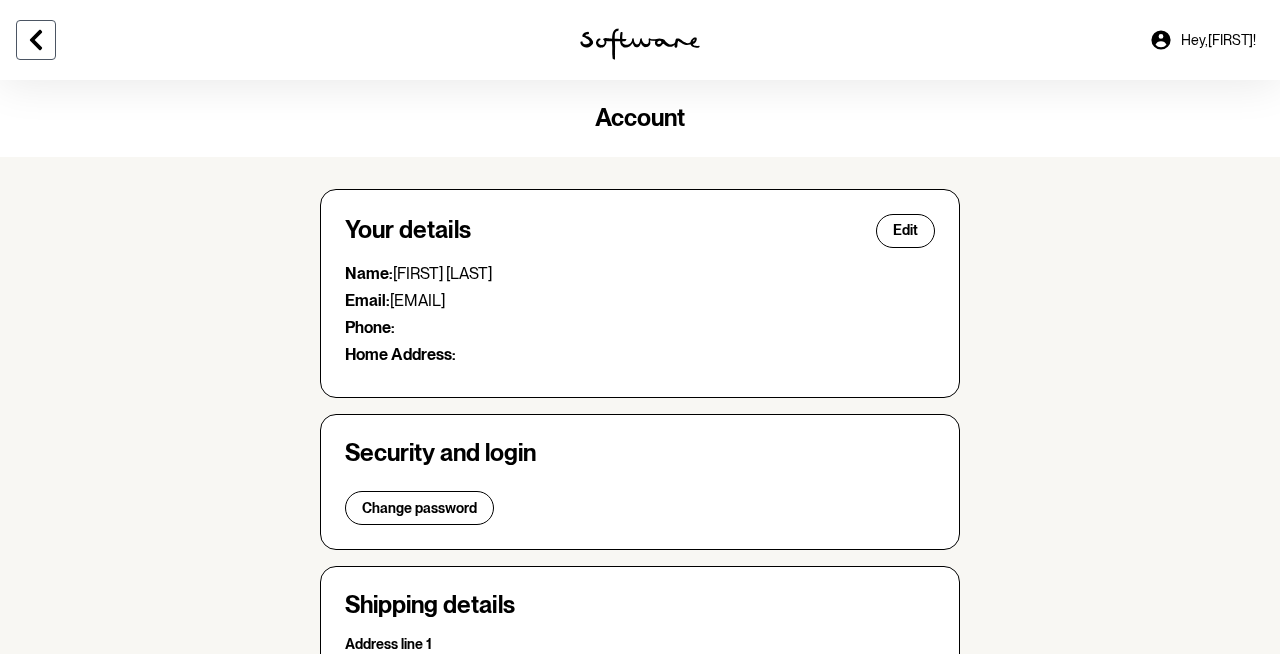 click 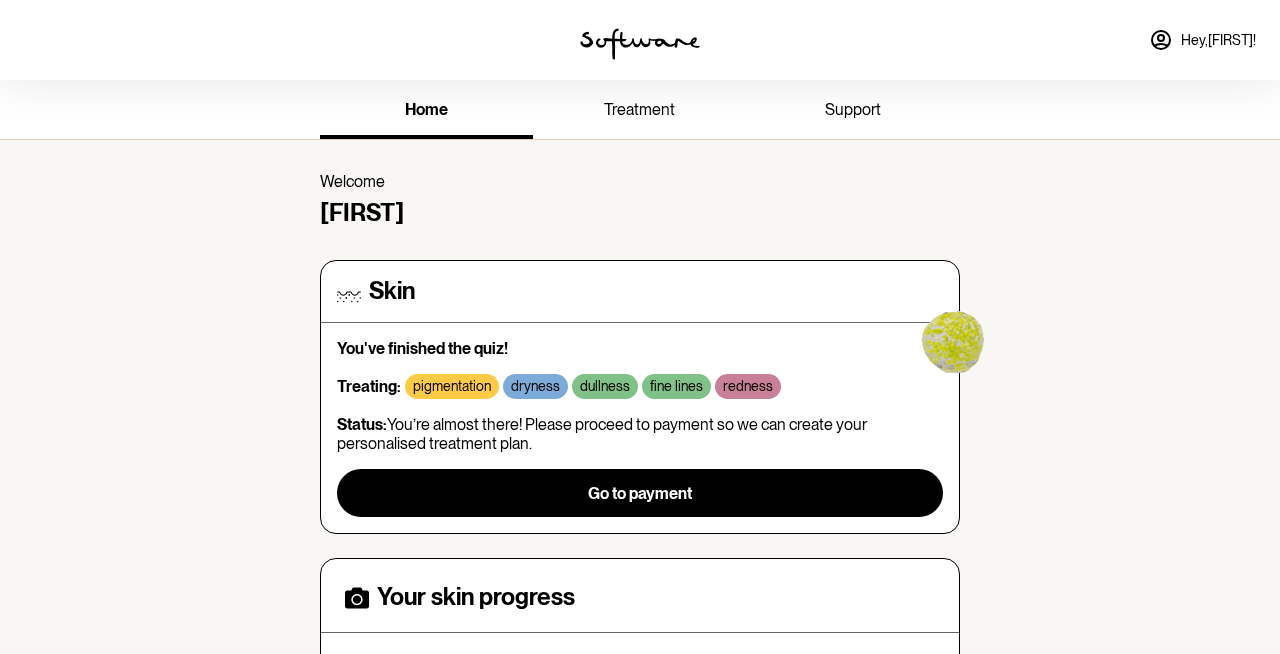 click on "Hey,  Natalie !" at bounding box center (1202, 40) 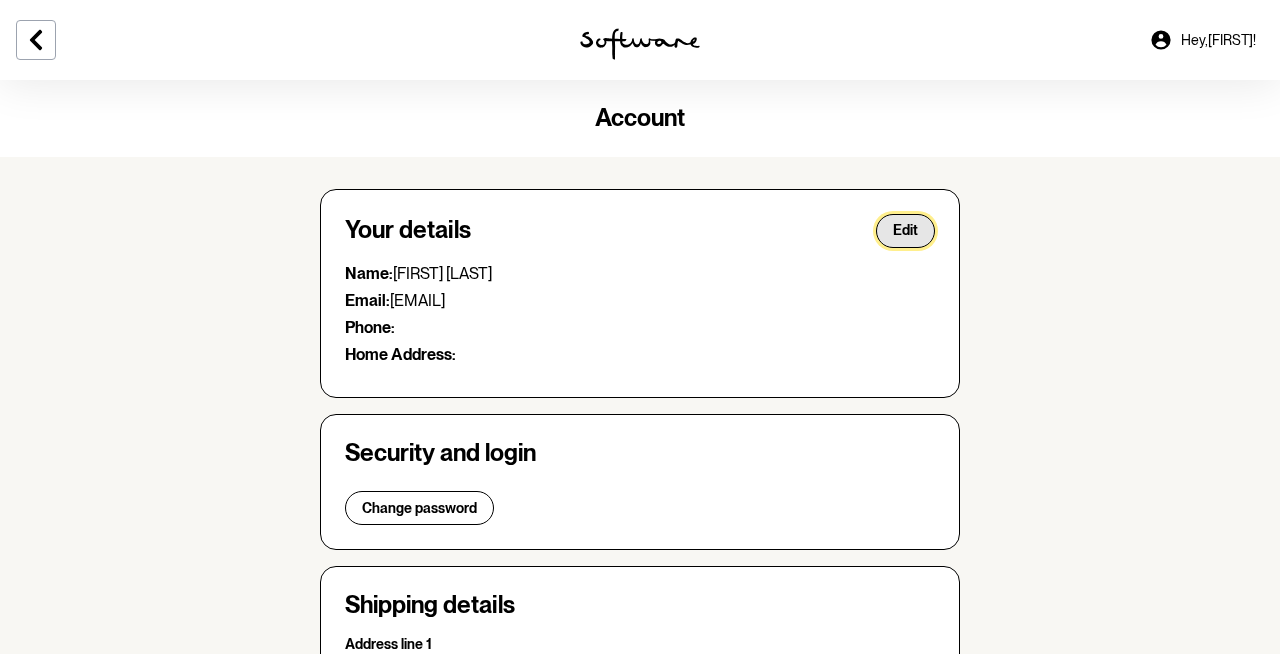 click on "Edit" at bounding box center (905, 230) 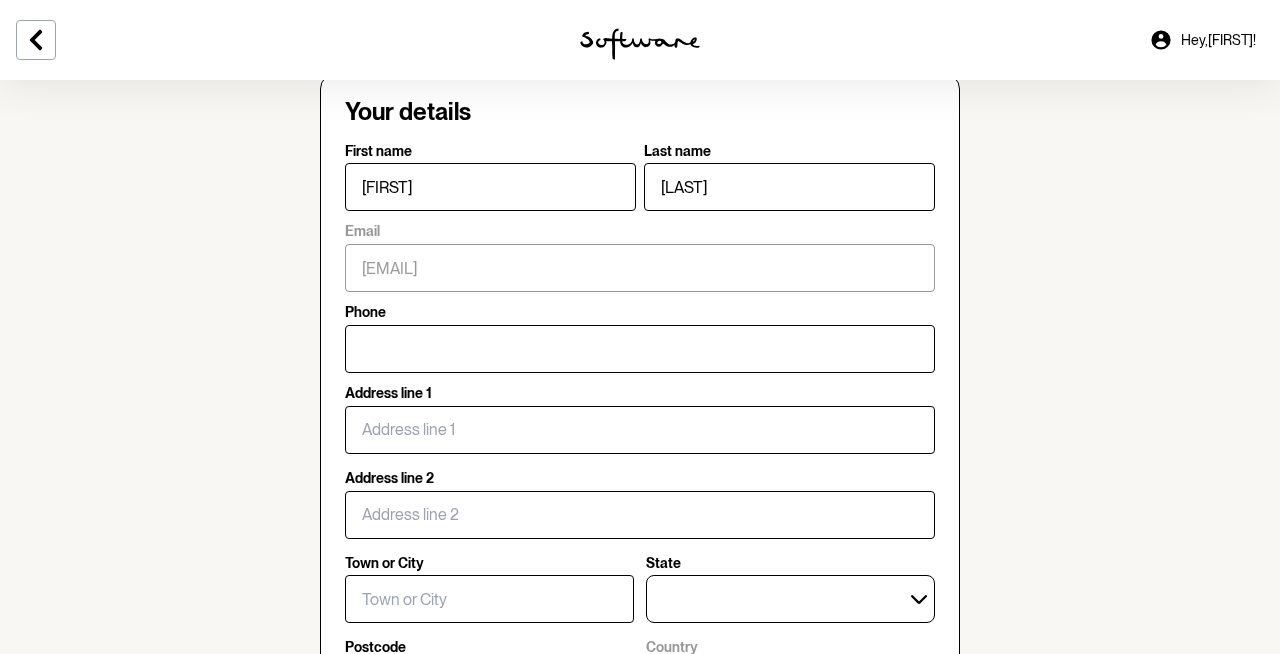 scroll, scrollTop: 0, scrollLeft: 0, axis: both 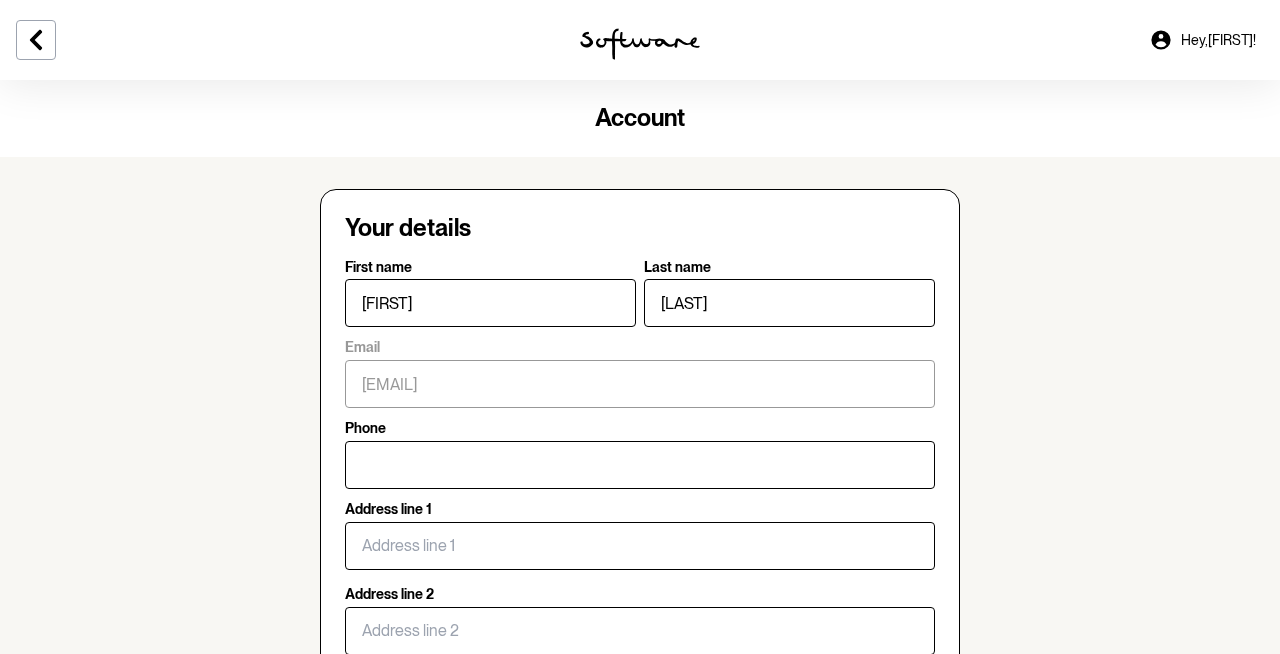 click on "Hey,  Natalie !" at bounding box center [1218, 40] 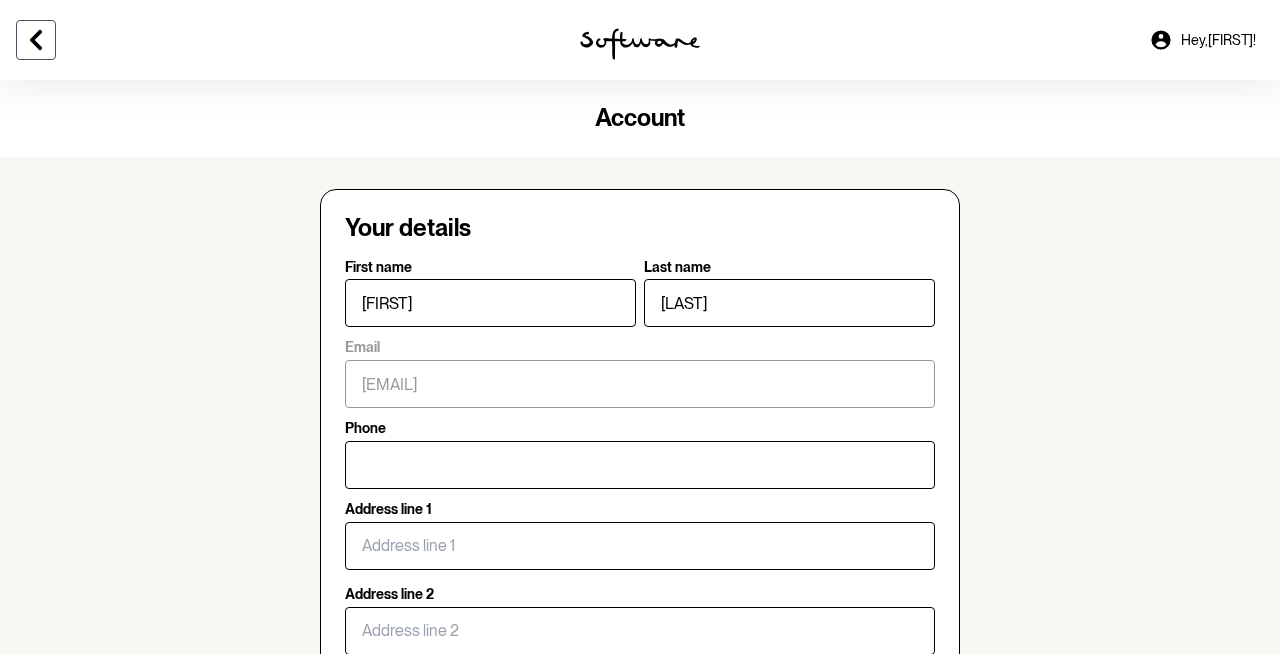 click 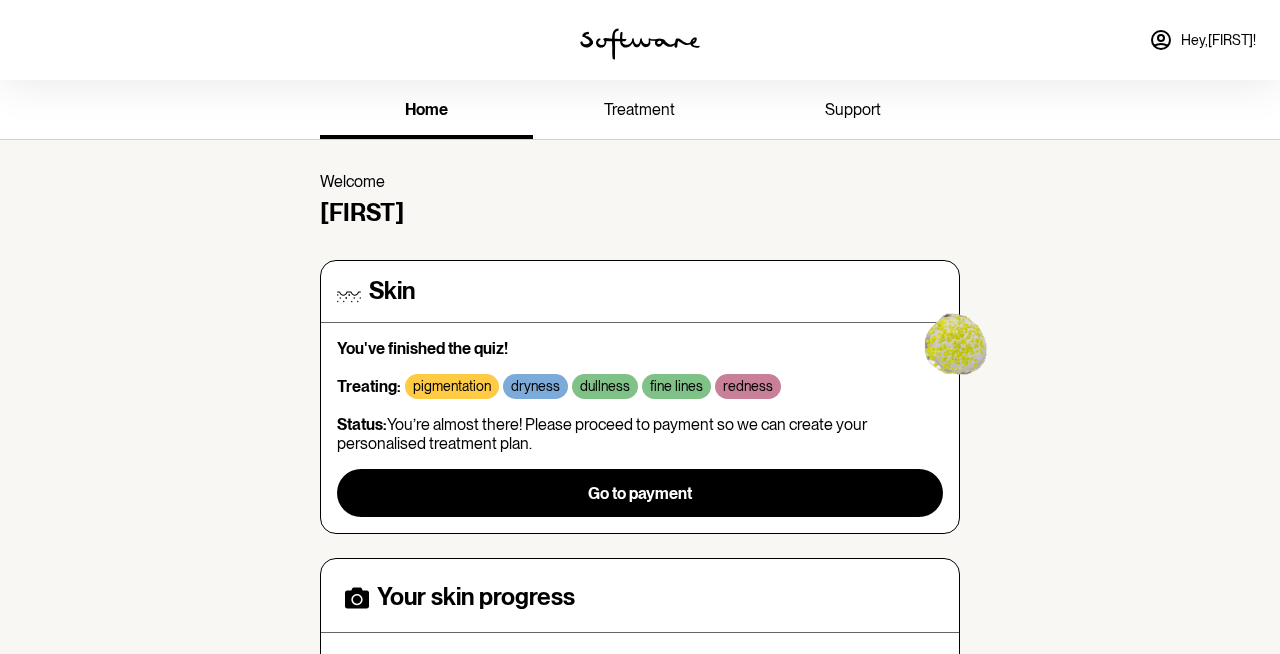 click on "Hey,  Natalie !" at bounding box center [1218, 40] 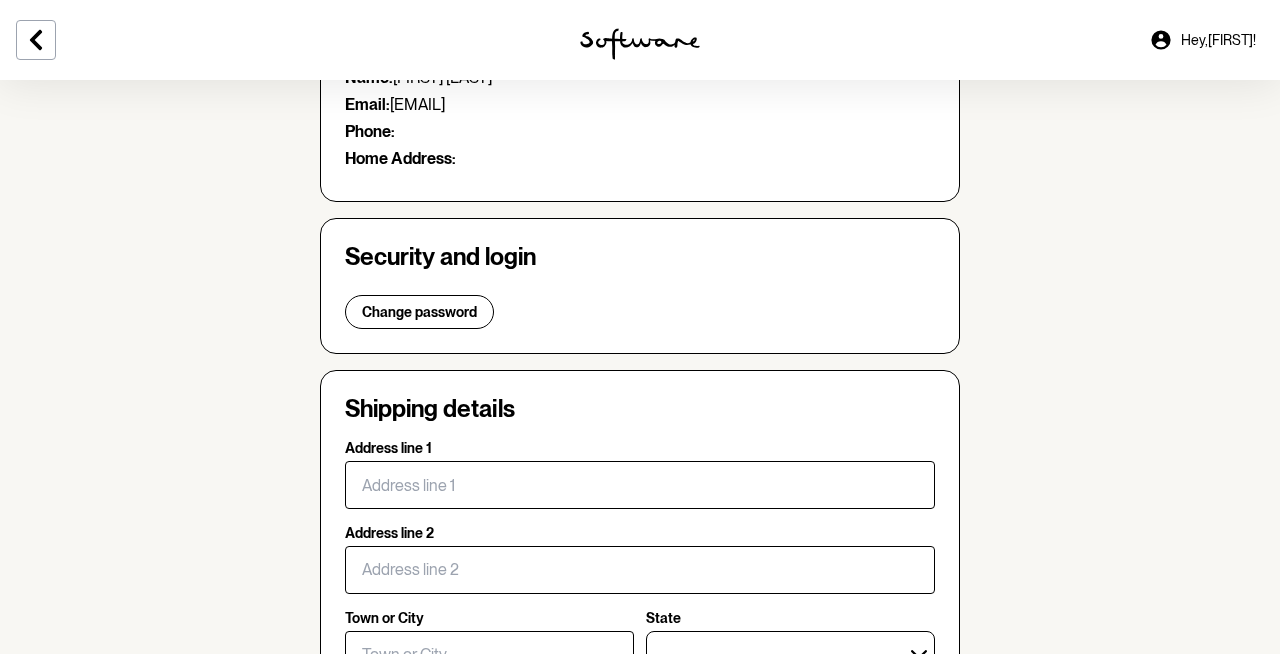 scroll, scrollTop: 228, scrollLeft: 0, axis: vertical 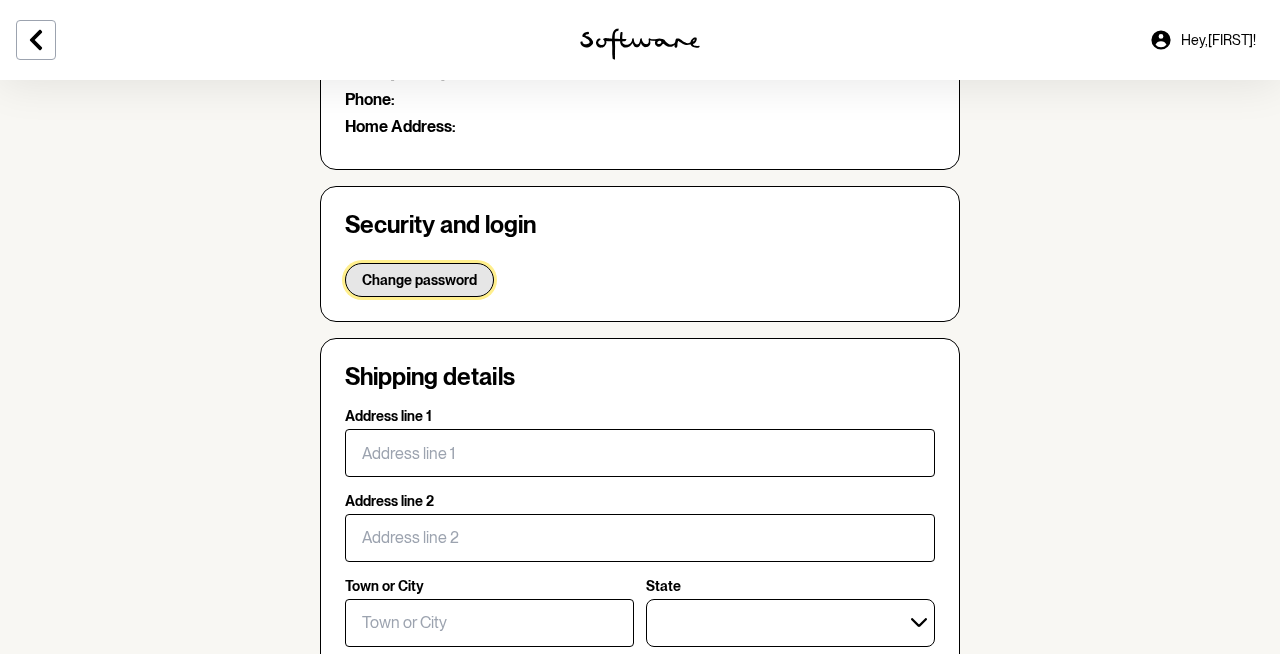 click on "Change password" at bounding box center [419, 280] 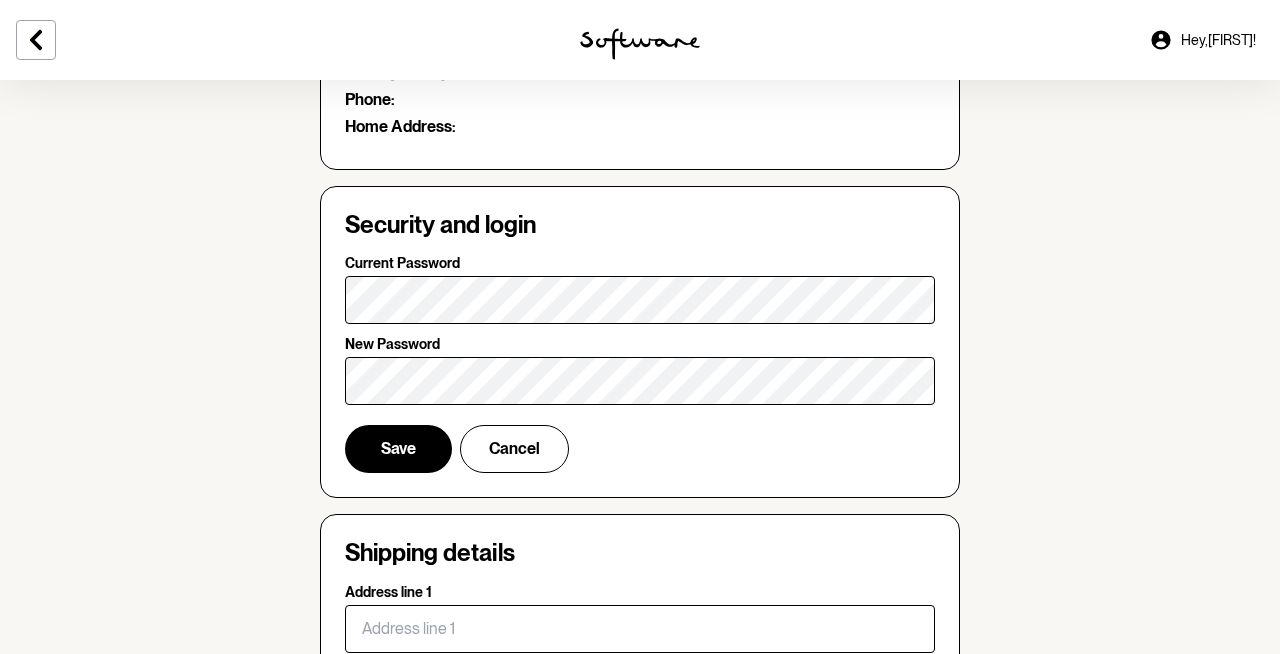 scroll, scrollTop: 271, scrollLeft: 0, axis: vertical 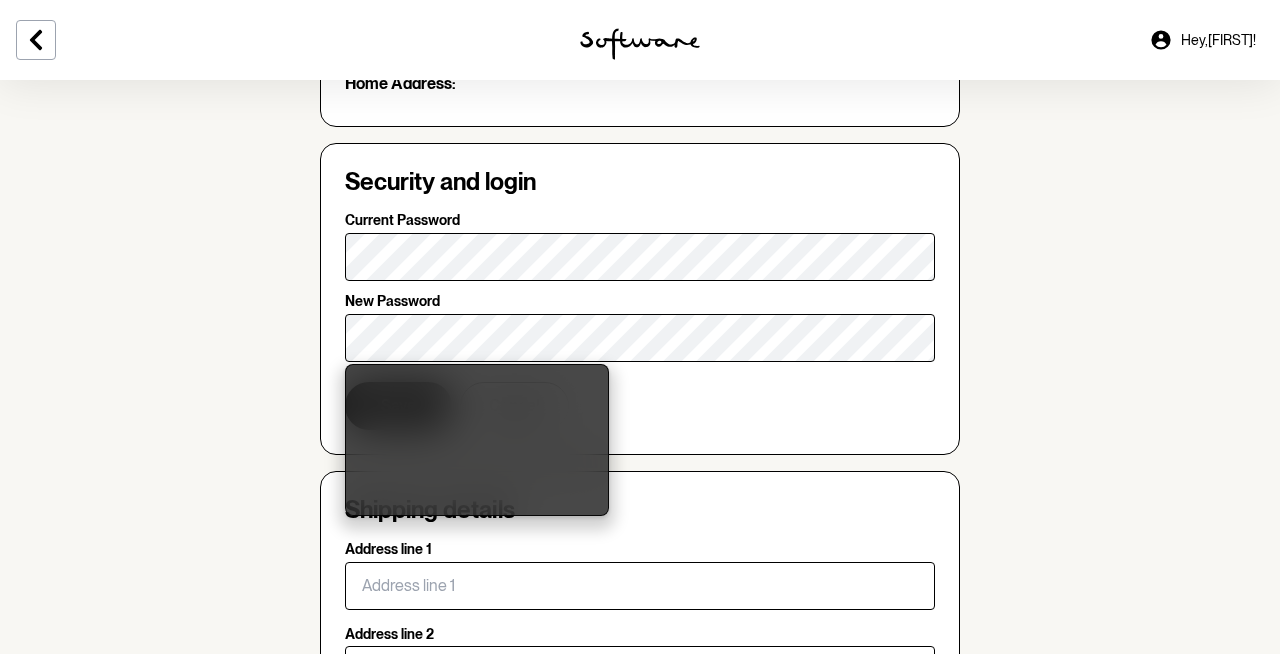 click on "Account Your details Edit Name:  Natalie Doyle Email:  njdoyle13@gmail.com Phone:  Home Address:  Security and login Current Password New Password Save Cancel Shipping details Address line 1 Address line 2 Town or City State Australian Capital Territory New South Wales Northern Territory Queensland South Australia Tasmania Victoria Western Australia Postcode Country Australia Company Building Company Building Save Billing details Save Medicare Details Add Add your medicare details for your patient profile. Log out" at bounding box center [640, 749] 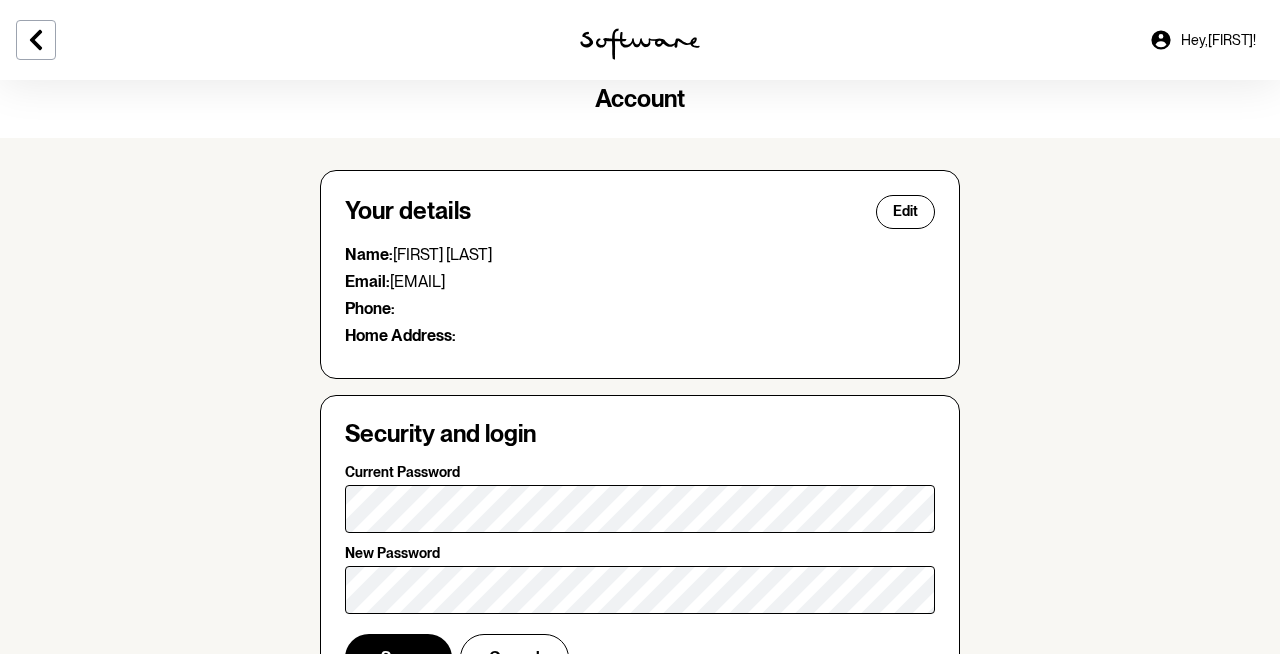 scroll, scrollTop: 0, scrollLeft: 0, axis: both 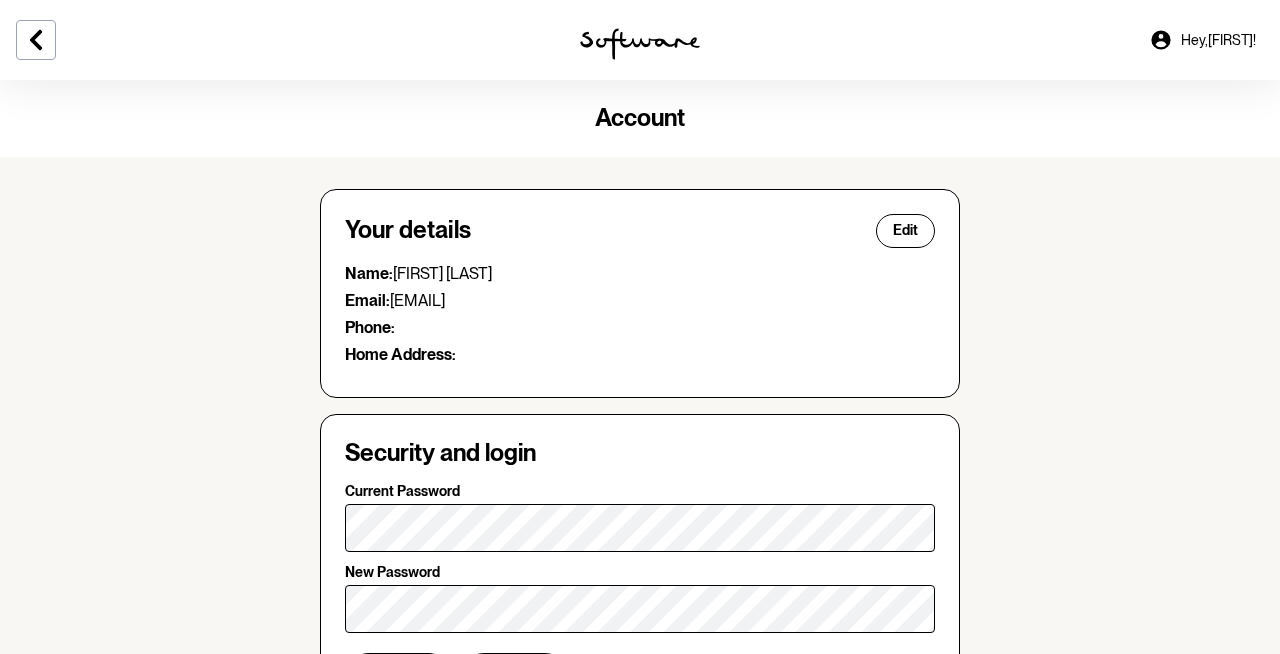 click on "Account" at bounding box center [640, 117] 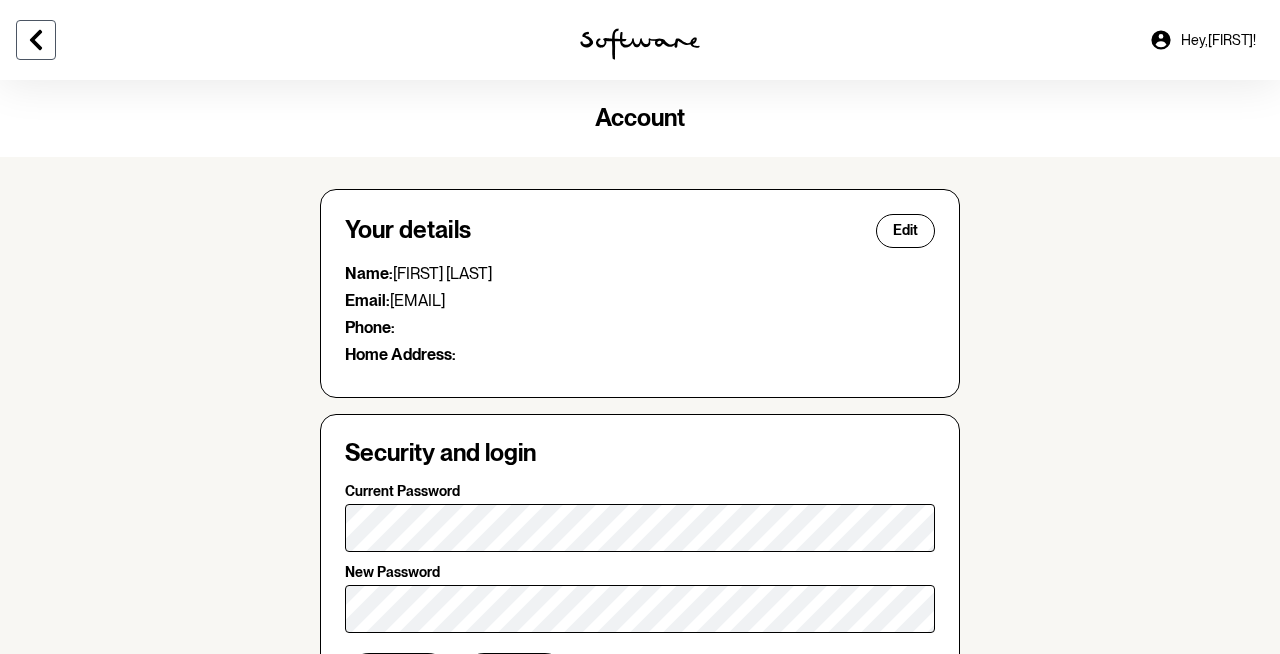 click 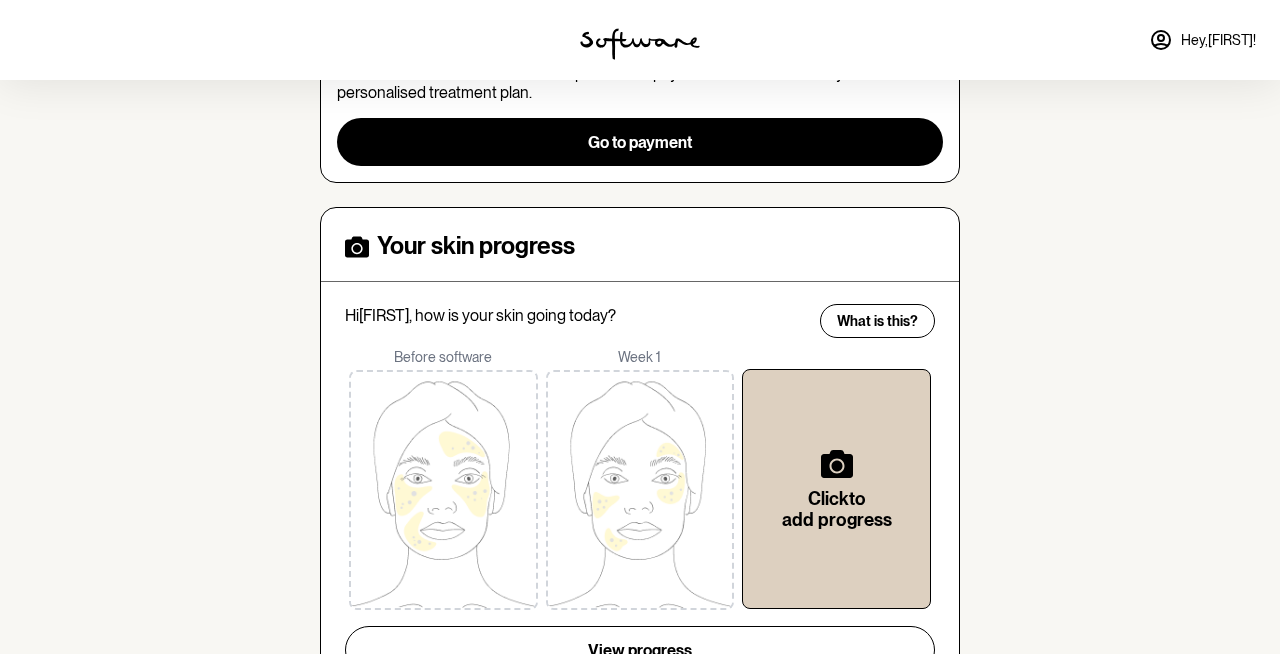 scroll, scrollTop: 0, scrollLeft: 0, axis: both 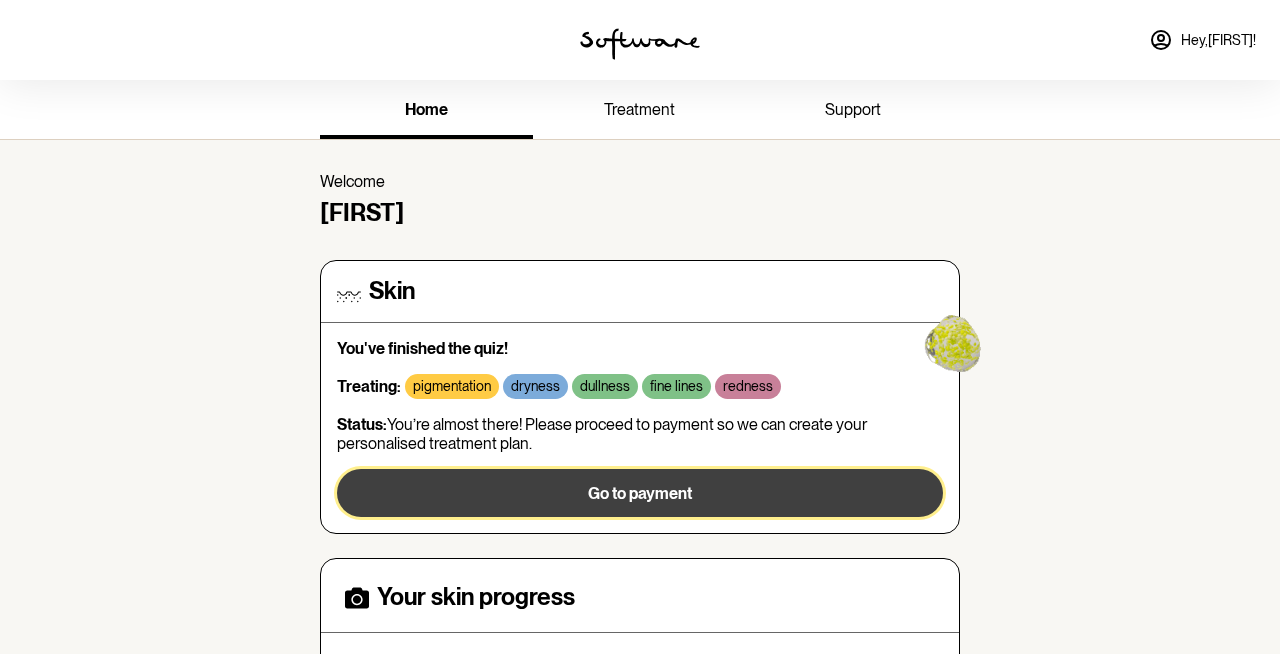 click on "Go to payment" at bounding box center [640, 493] 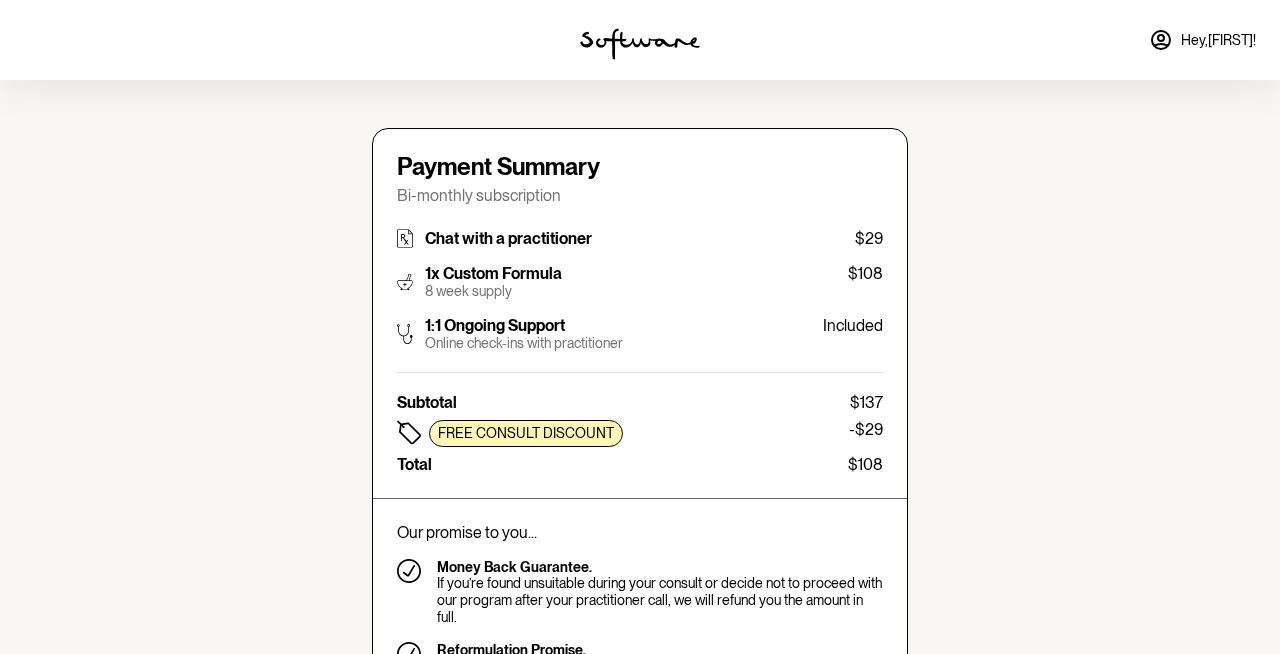 type on "njdoyle13@gmail.com" 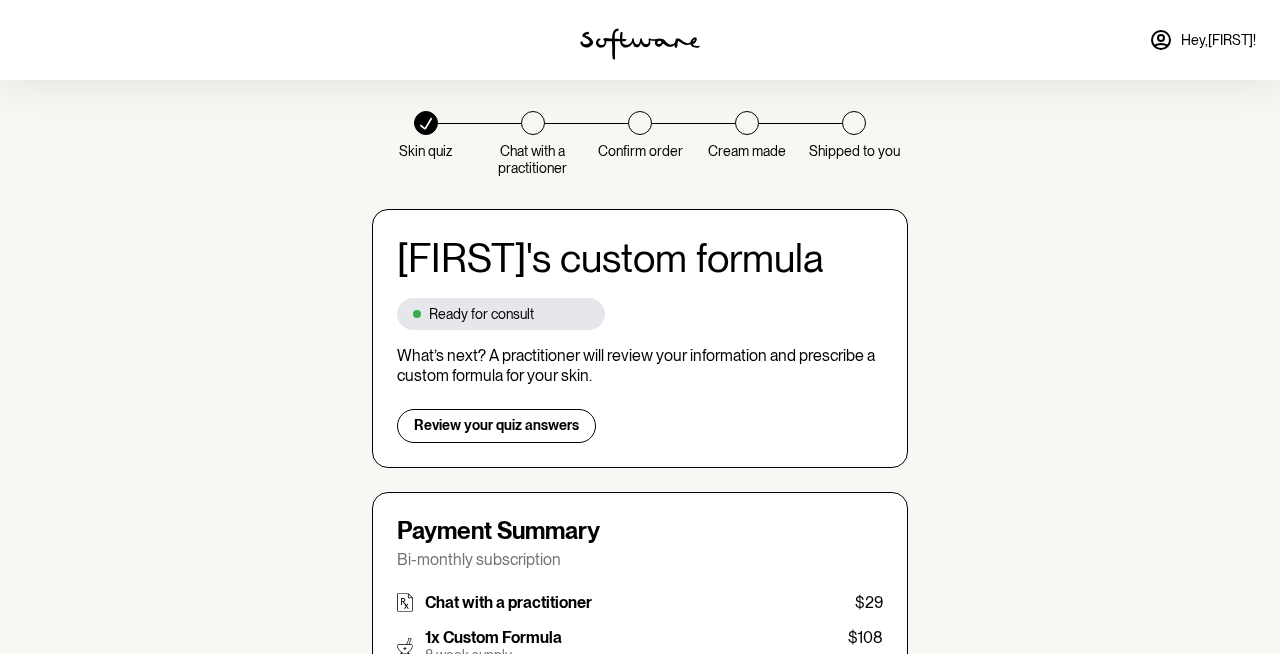 scroll, scrollTop: 0, scrollLeft: 0, axis: both 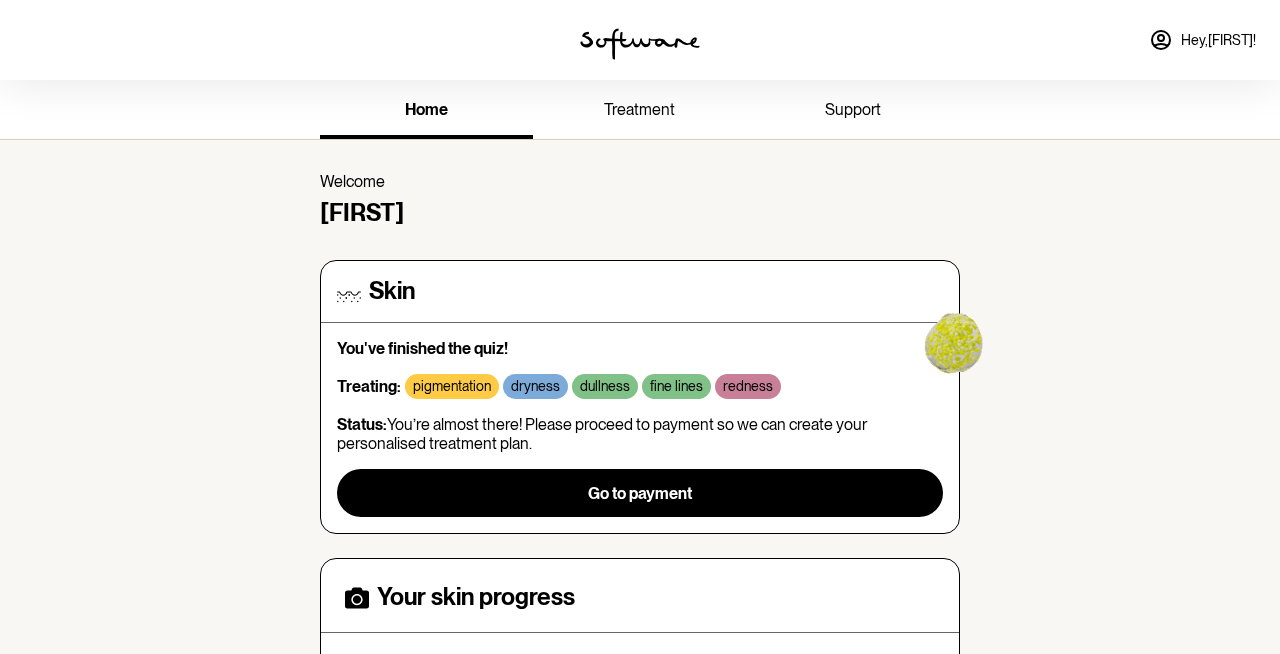 click on "support" at bounding box center (853, 111) 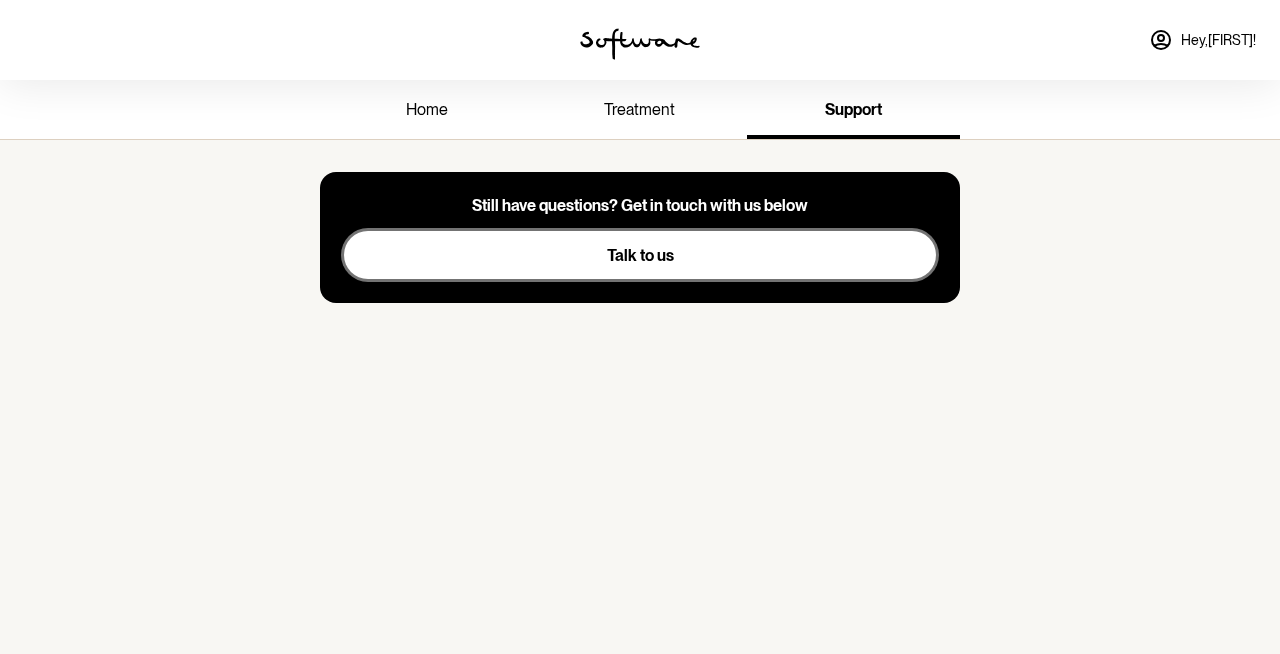 click on "Talk to us" at bounding box center [640, 255] 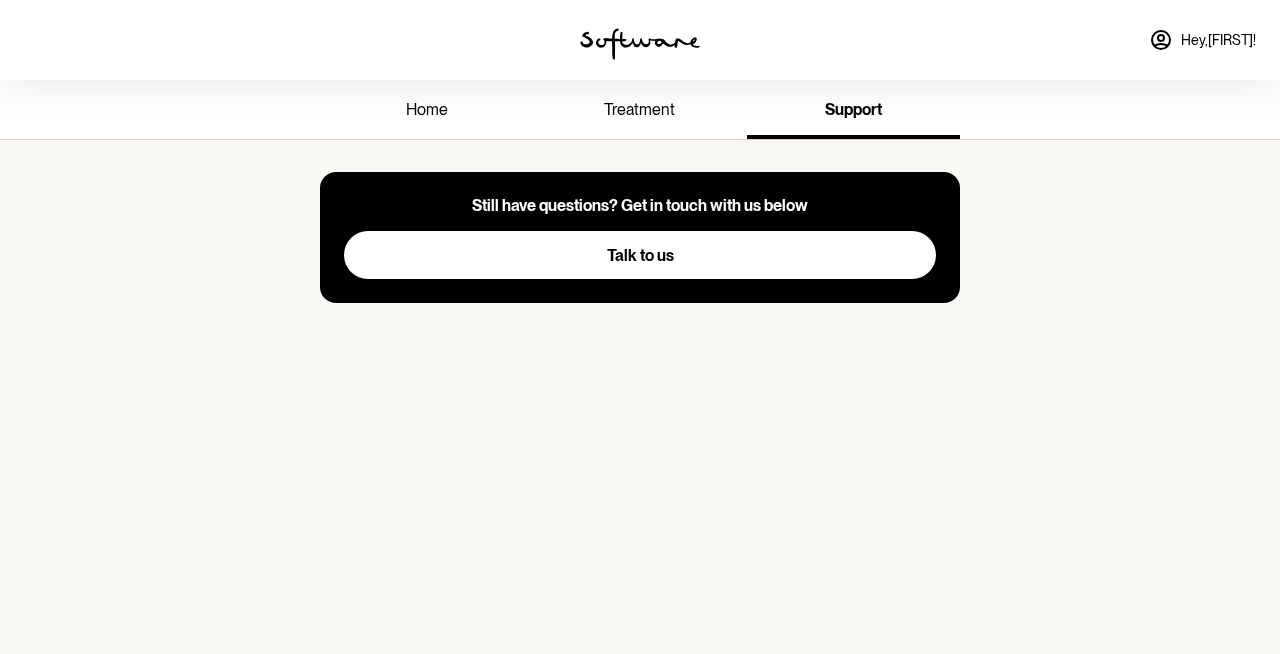 click on "Hey,  Natalie !" at bounding box center (1218, 40) 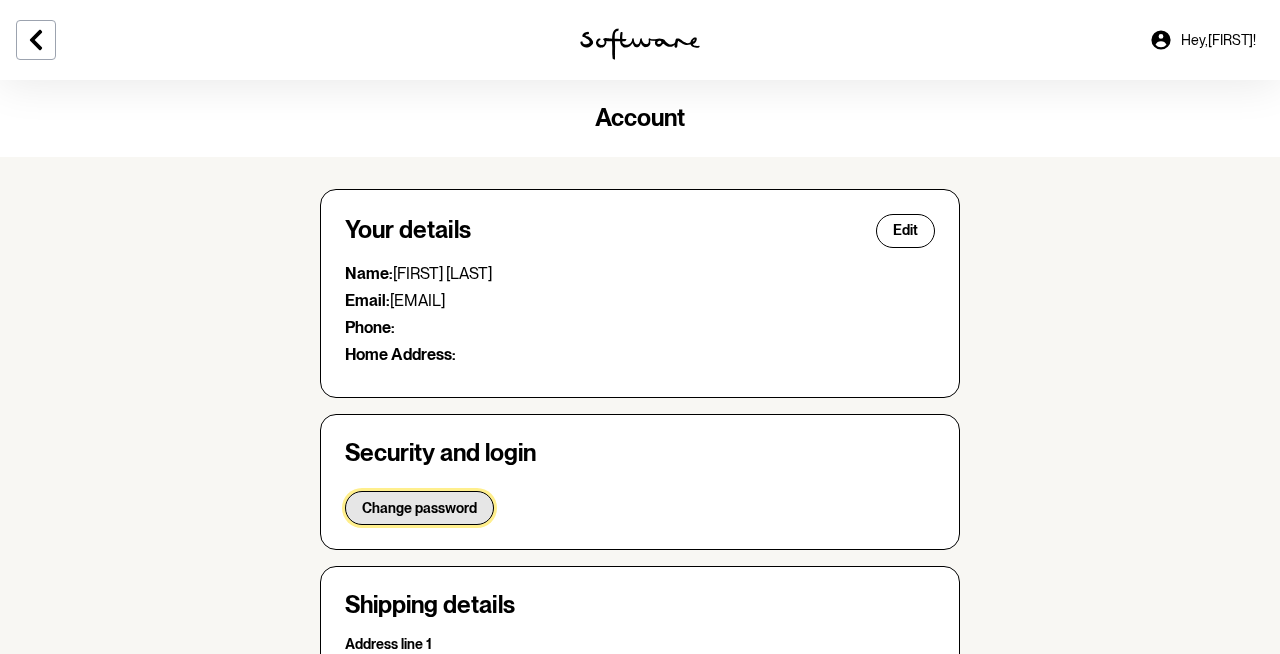 click on "Change password" at bounding box center [419, 508] 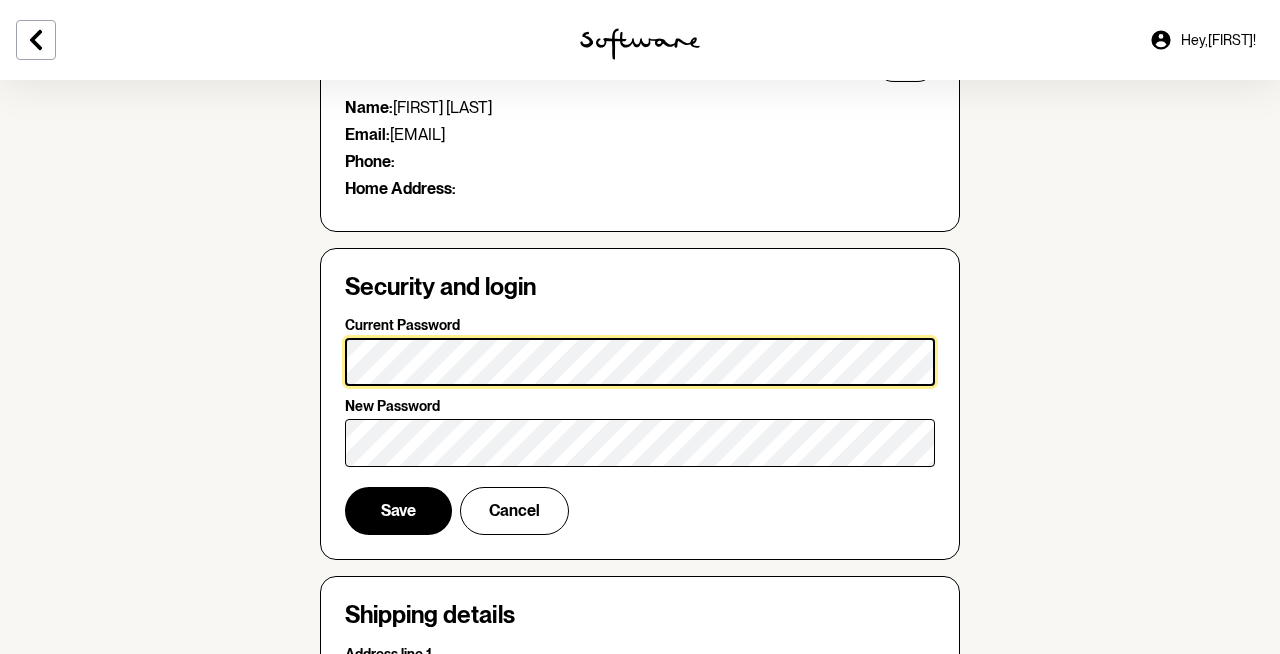scroll, scrollTop: 168, scrollLeft: 0, axis: vertical 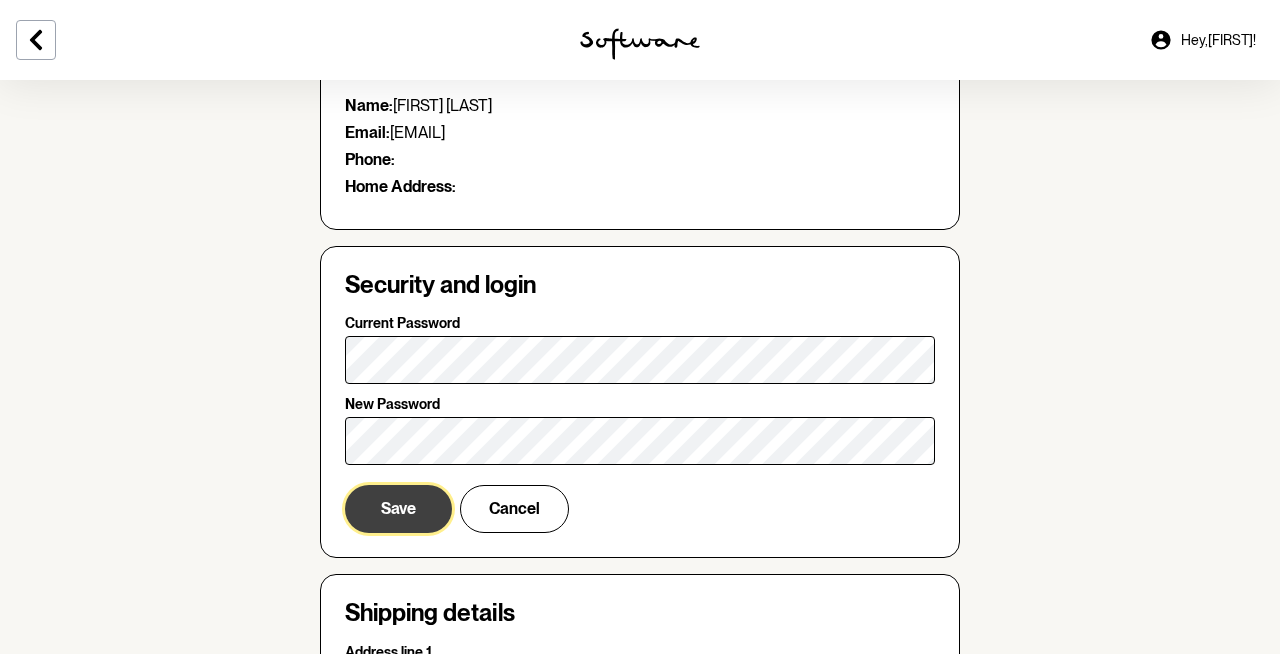 click on "Save" at bounding box center (398, 508) 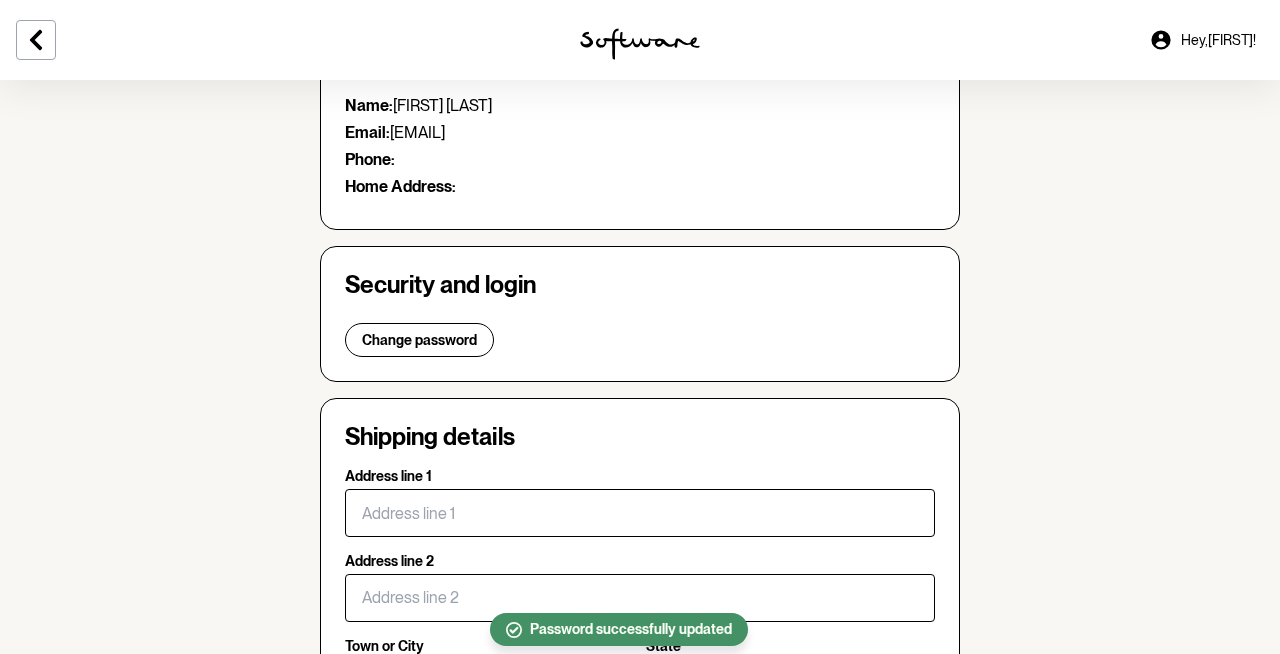 click on "Hey,  Natalie !" at bounding box center [1218, 40] 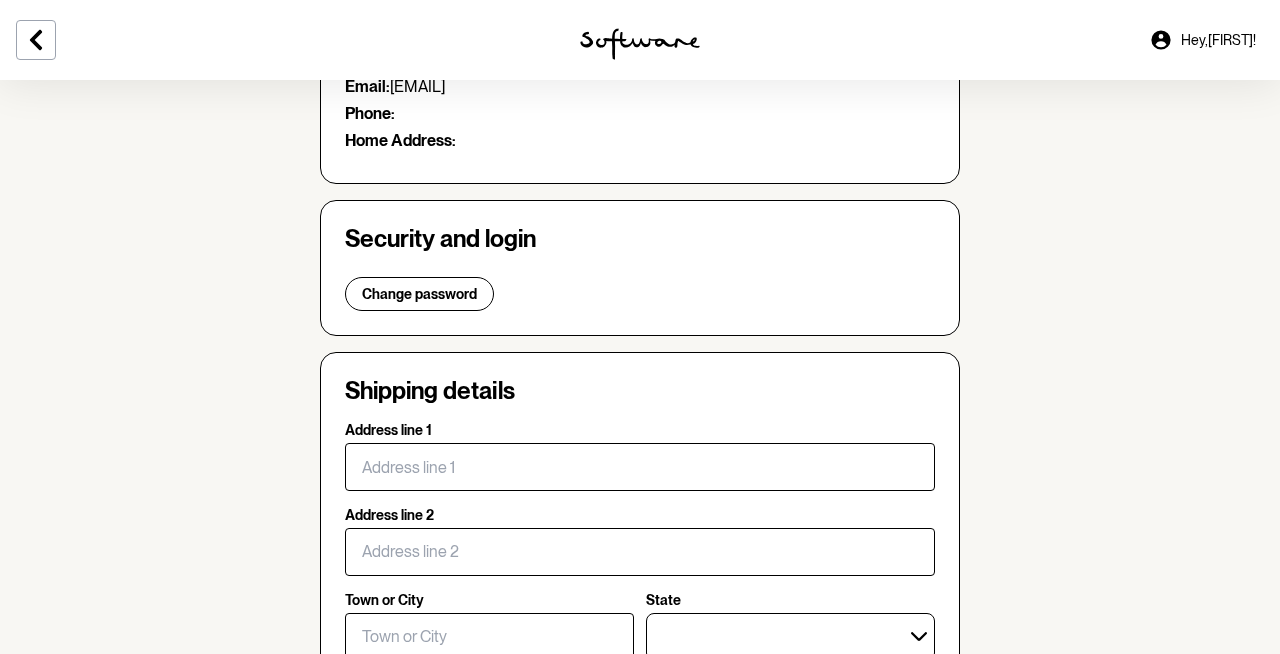 scroll, scrollTop: 0, scrollLeft: 0, axis: both 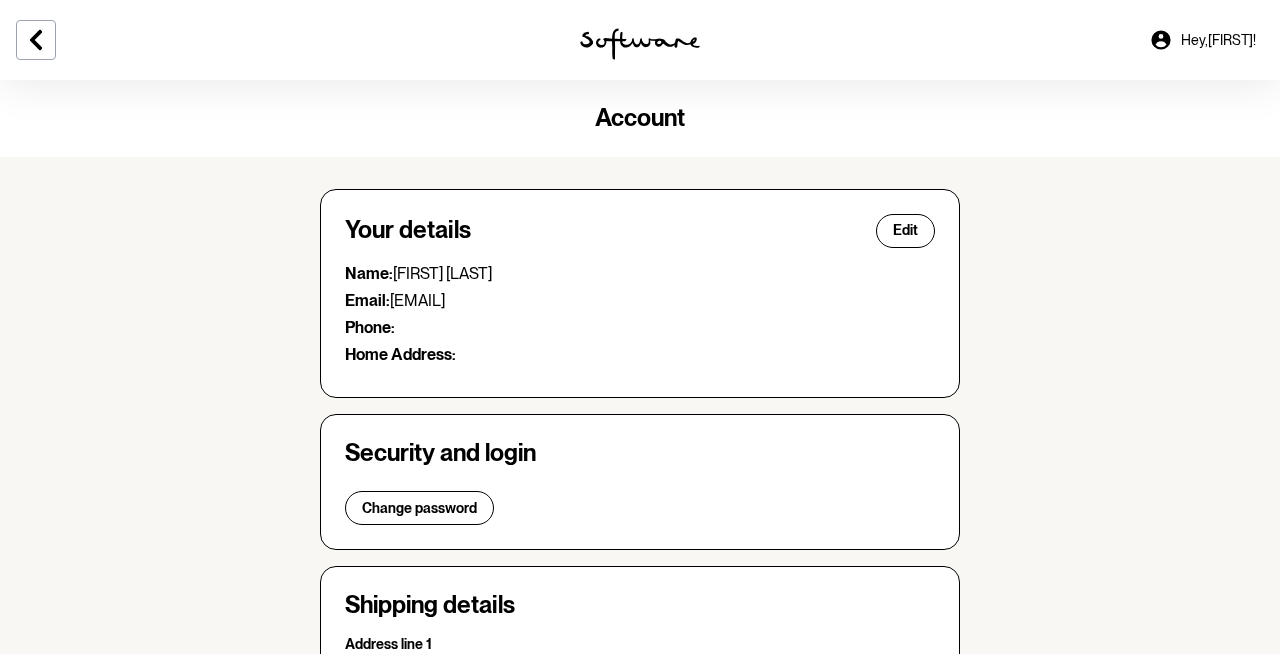click on "Hey,  Natalie !" at bounding box center [1218, 40] 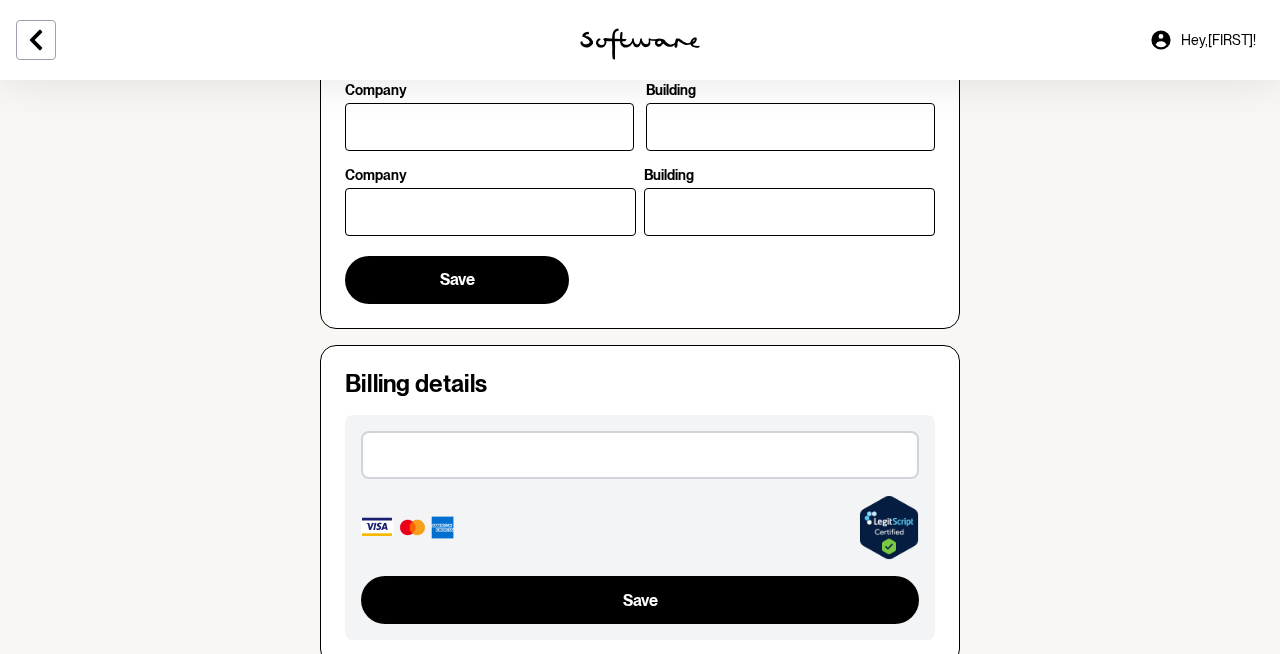 scroll, scrollTop: 1163, scrollLeft: 0, axis: vertical 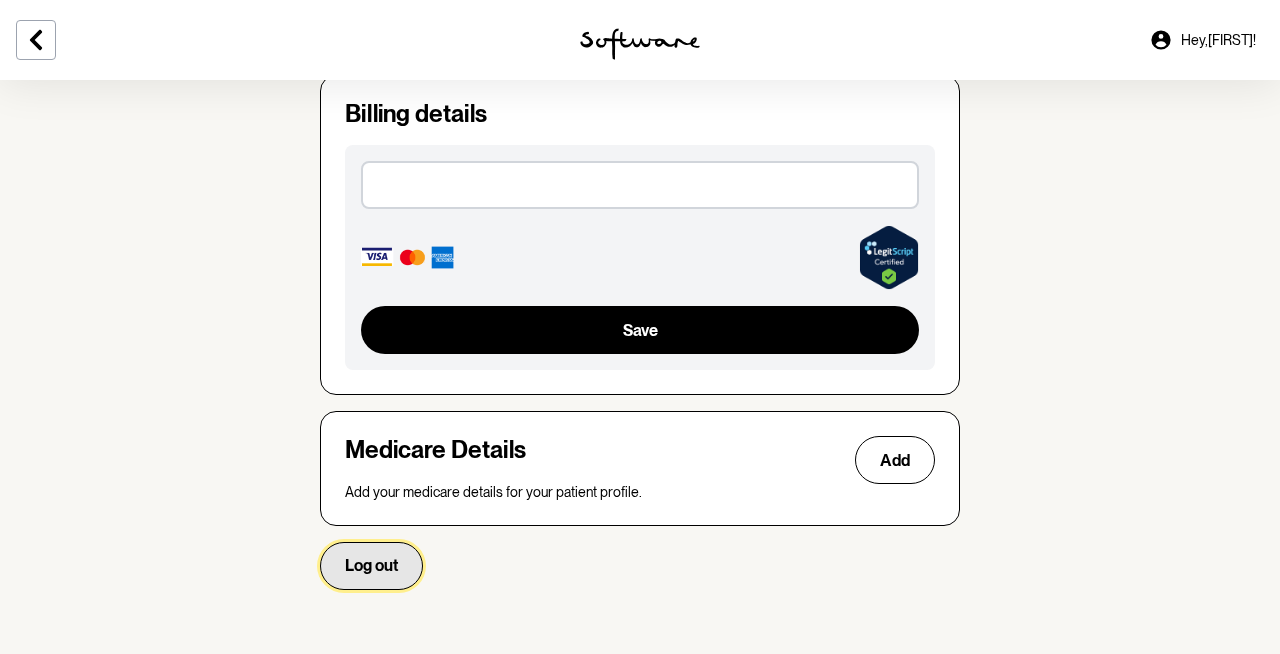 click on "Log out" at bounding box center [371, 565] 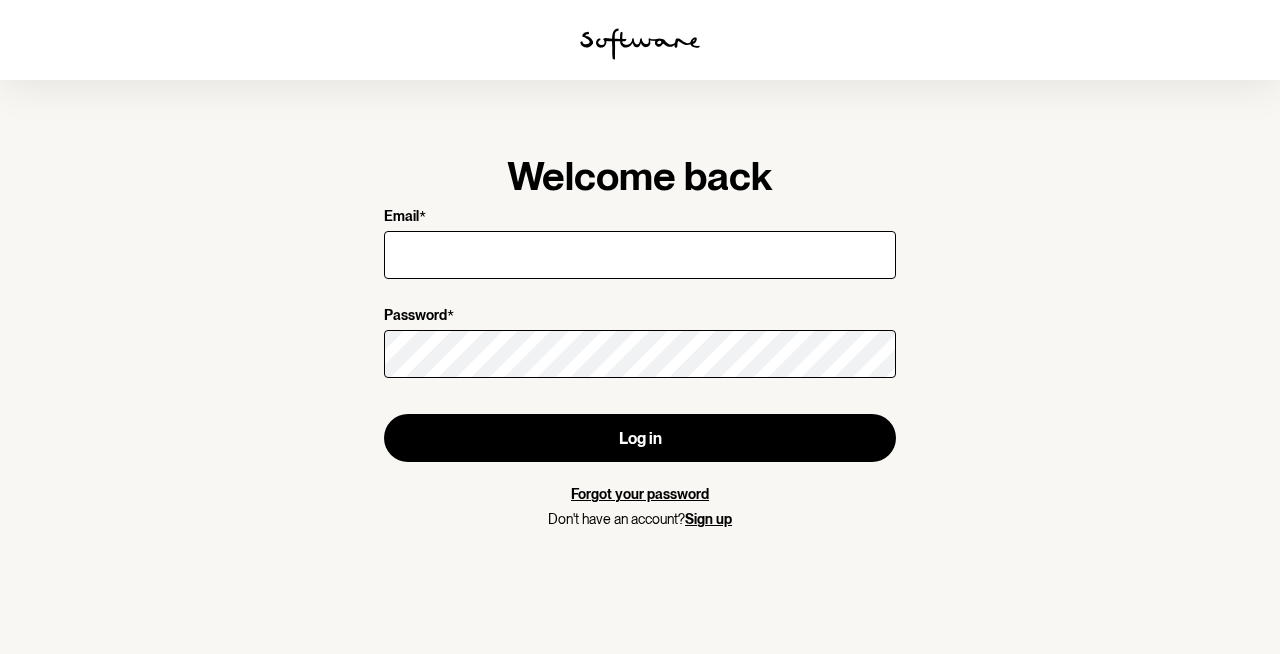 scroll, scrollTop: 0, scrollLeft: 0, axis: both 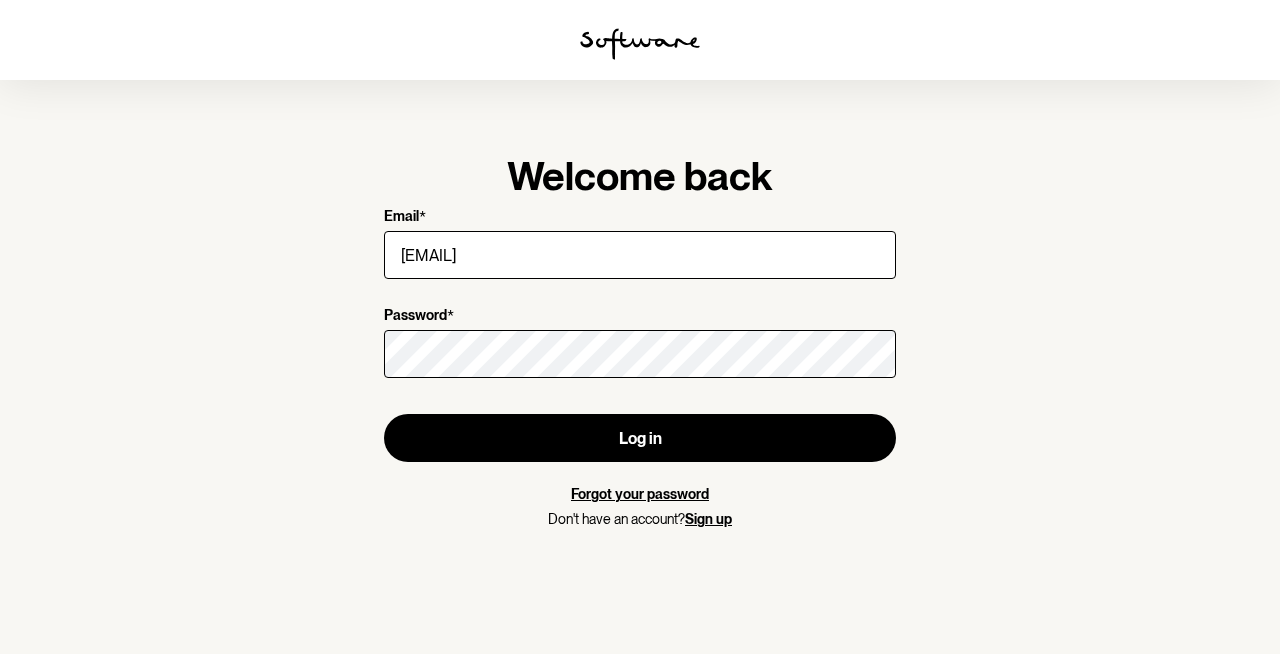 type on "njdoyle13@gmail.com" 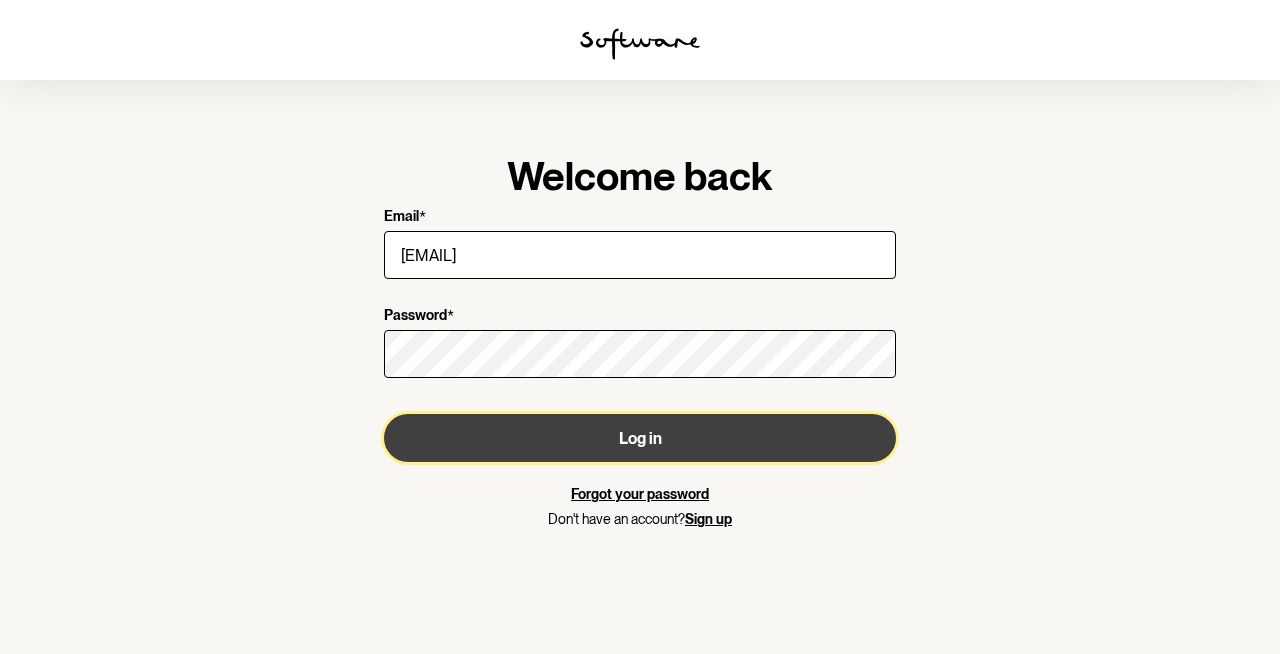 click on "Log in" at bounding box center [640, 438] 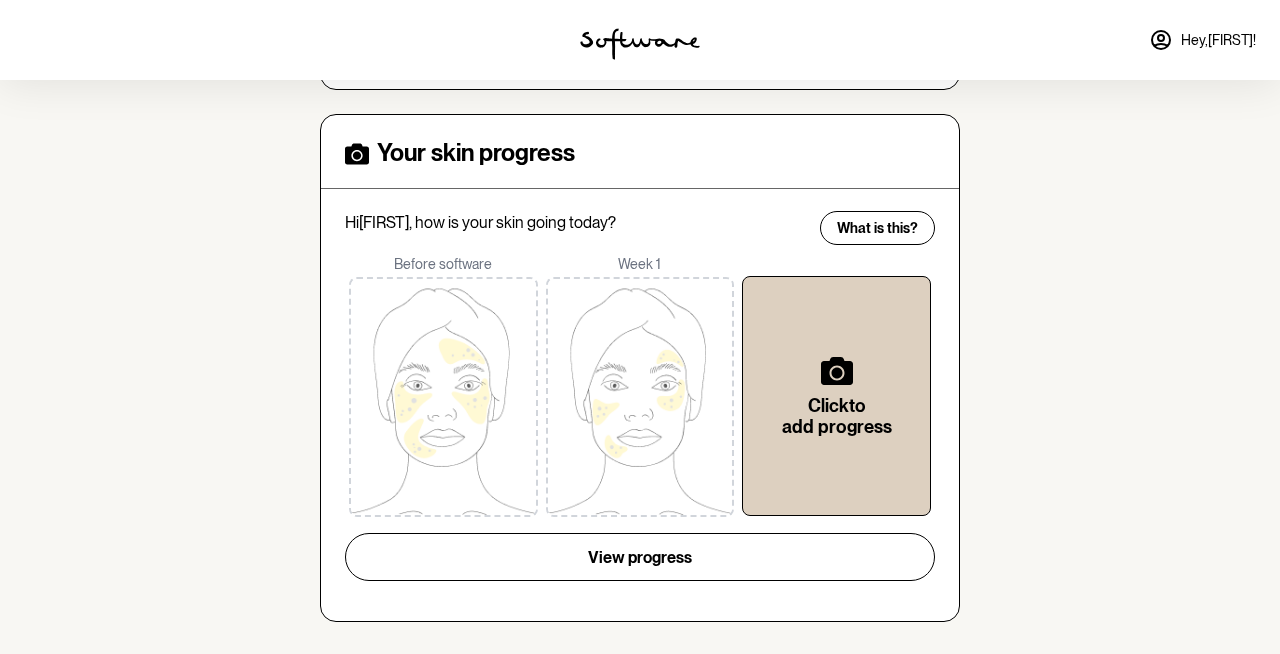 scroll, scrollTop: 0, scrollLeft: 0, axis: both 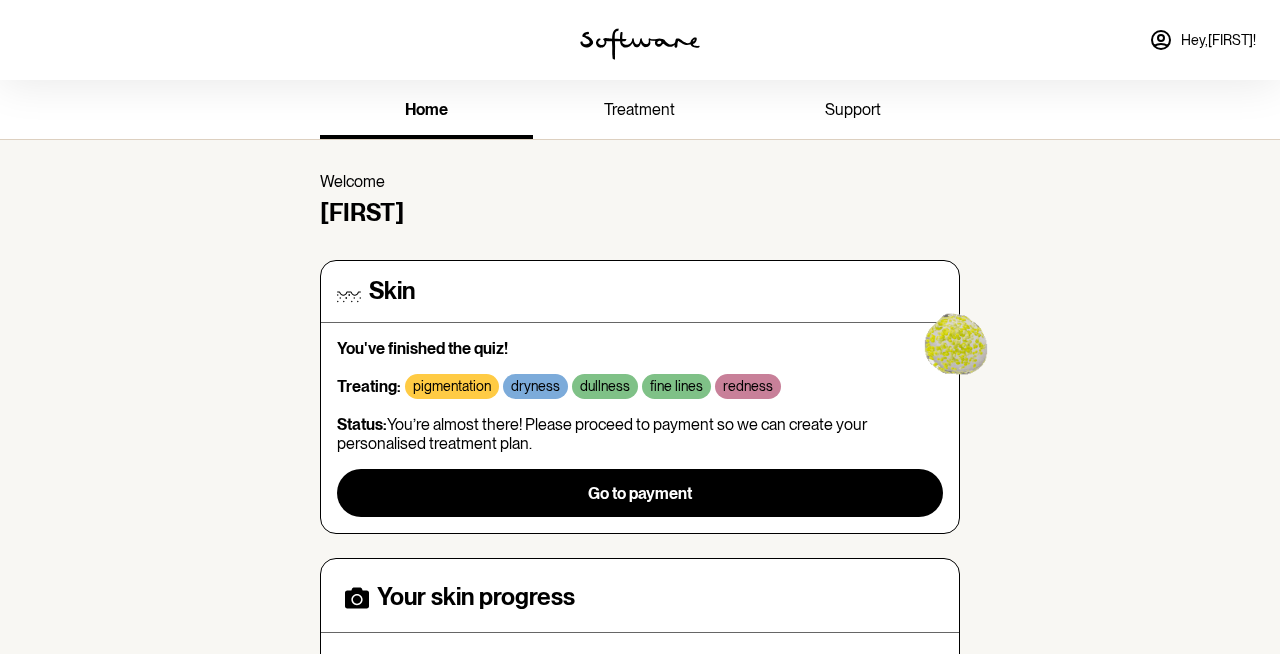 click on "Hey,  Natalie !" at bounding box center (1218, 40) 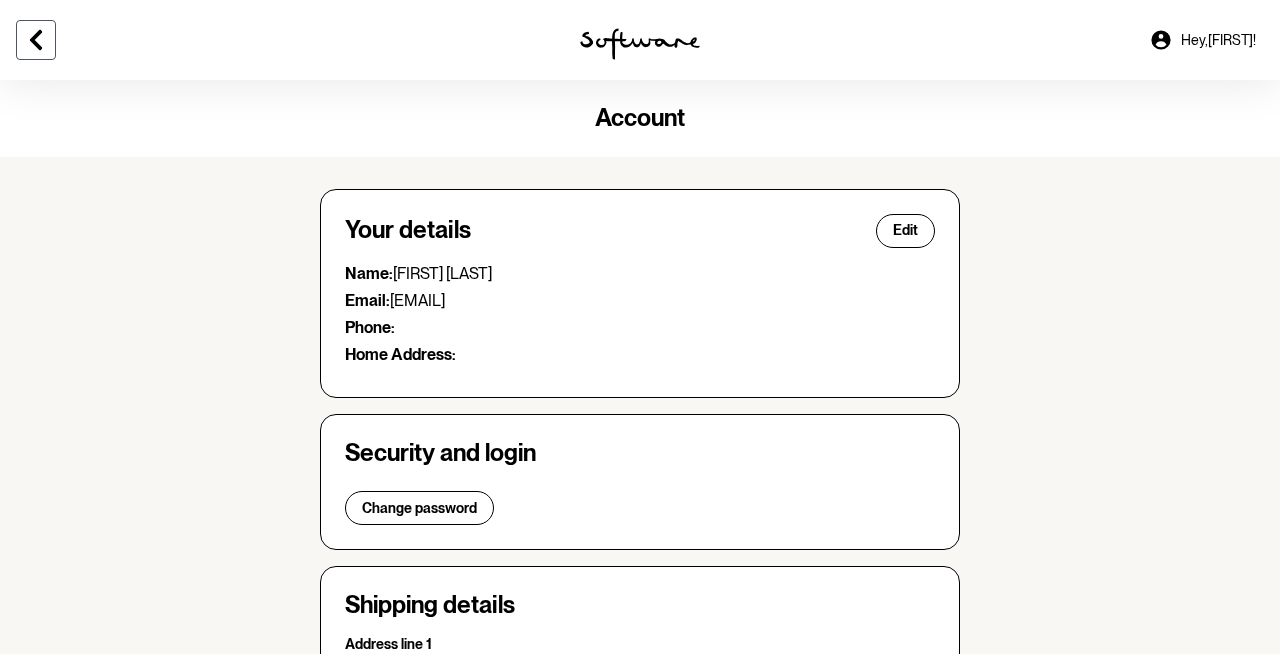 click 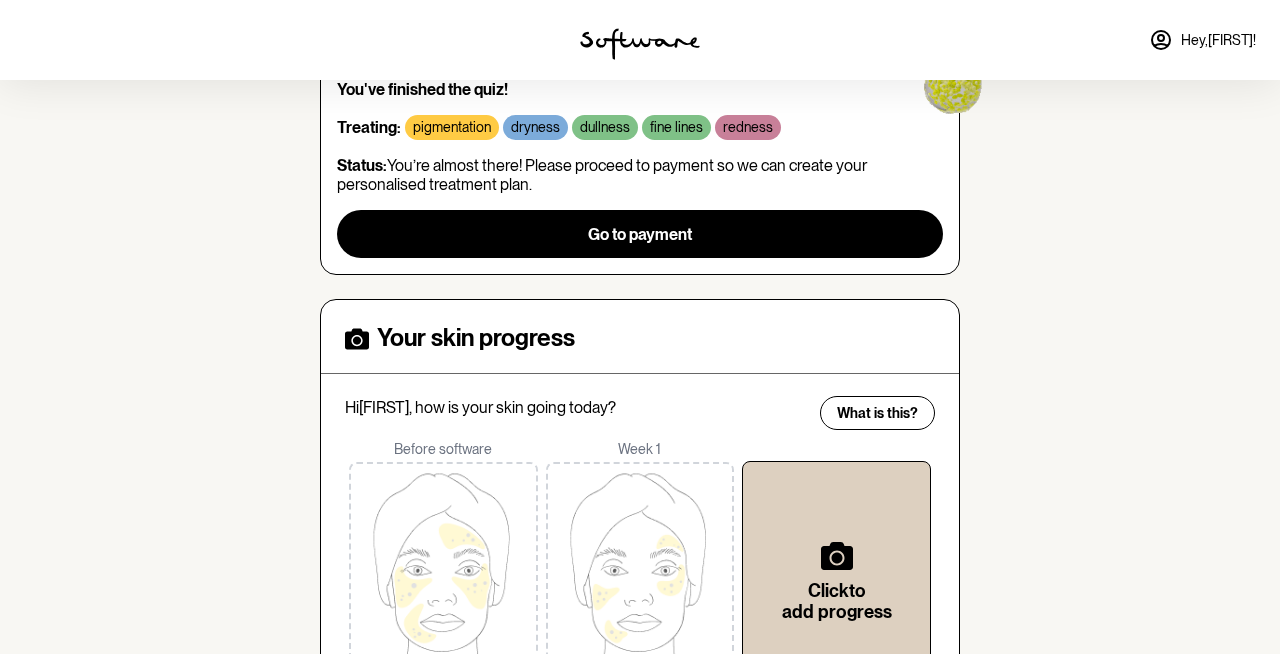 scroll, scrollTop: 444, scrollLeft: 0, axis: vertical 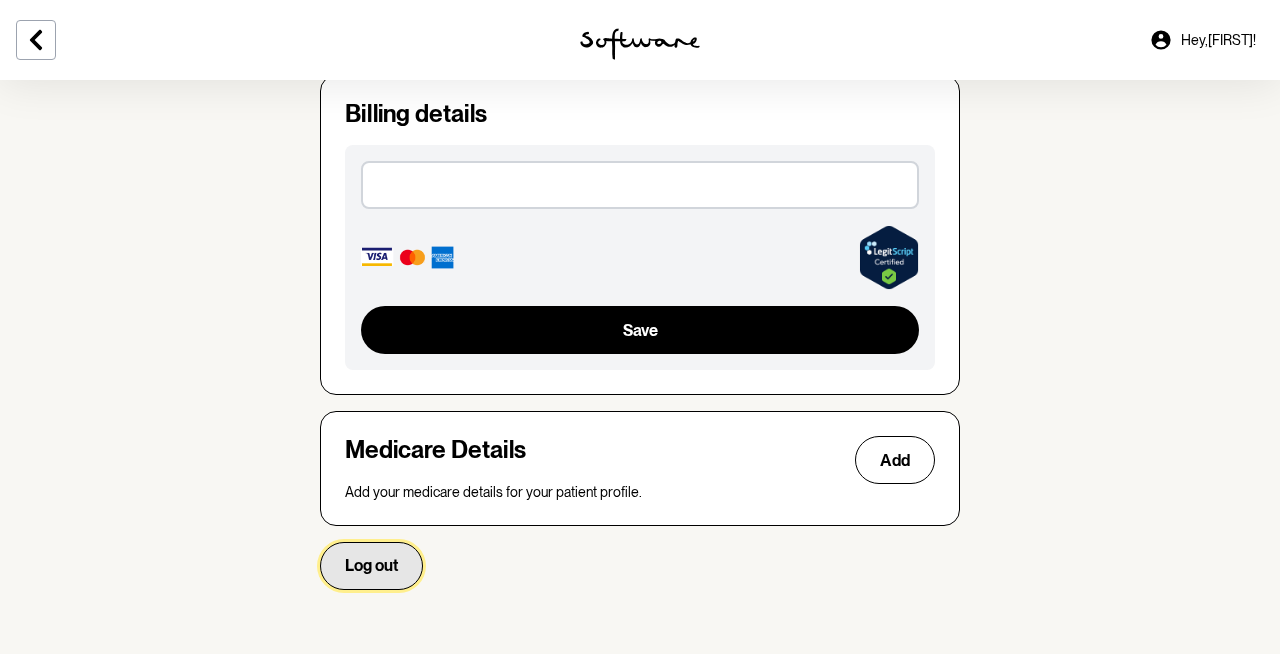 click on "Log out" at bounding box center [371, 565] 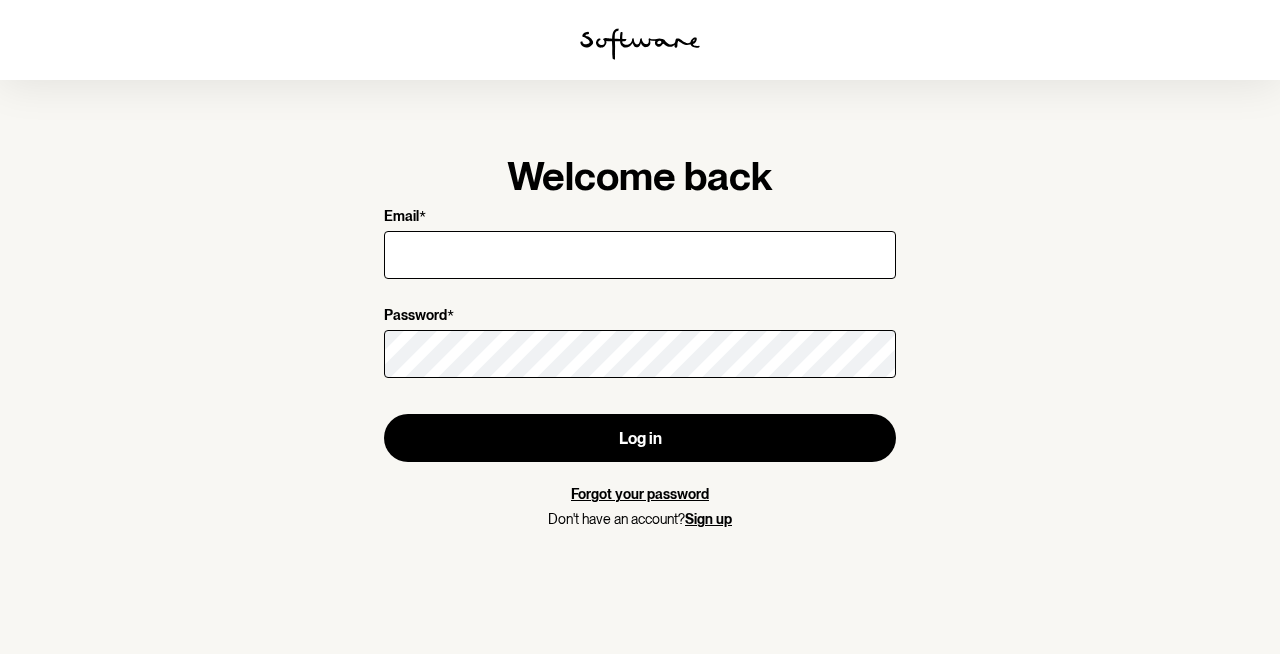 scroll, scrollTop: 0, scrollLeft: 0, axis: both 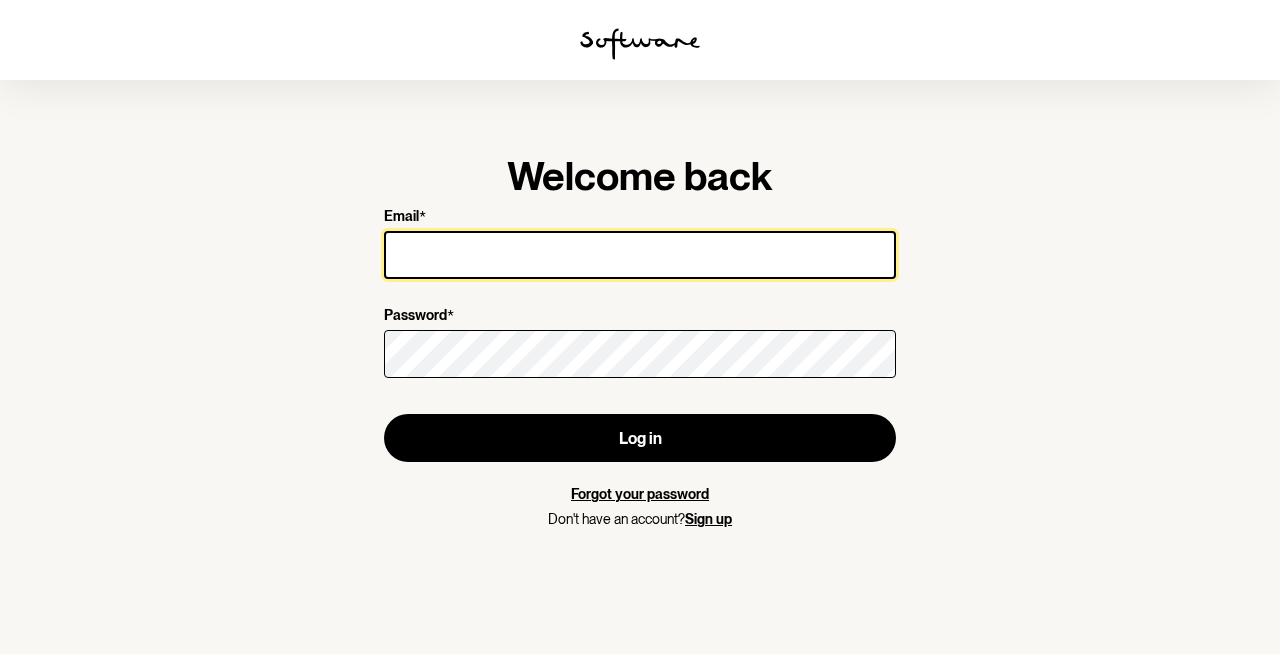 type on "[EMAIL]" 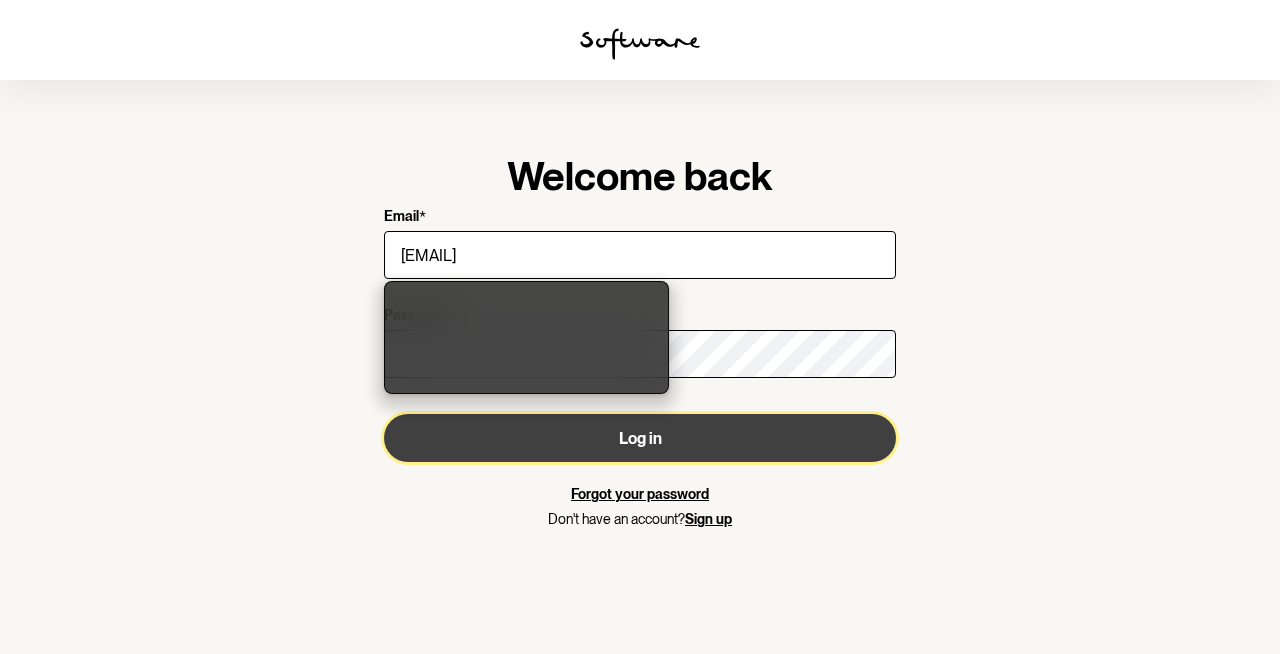 click on "Log in" at bounding box center (640, 438) 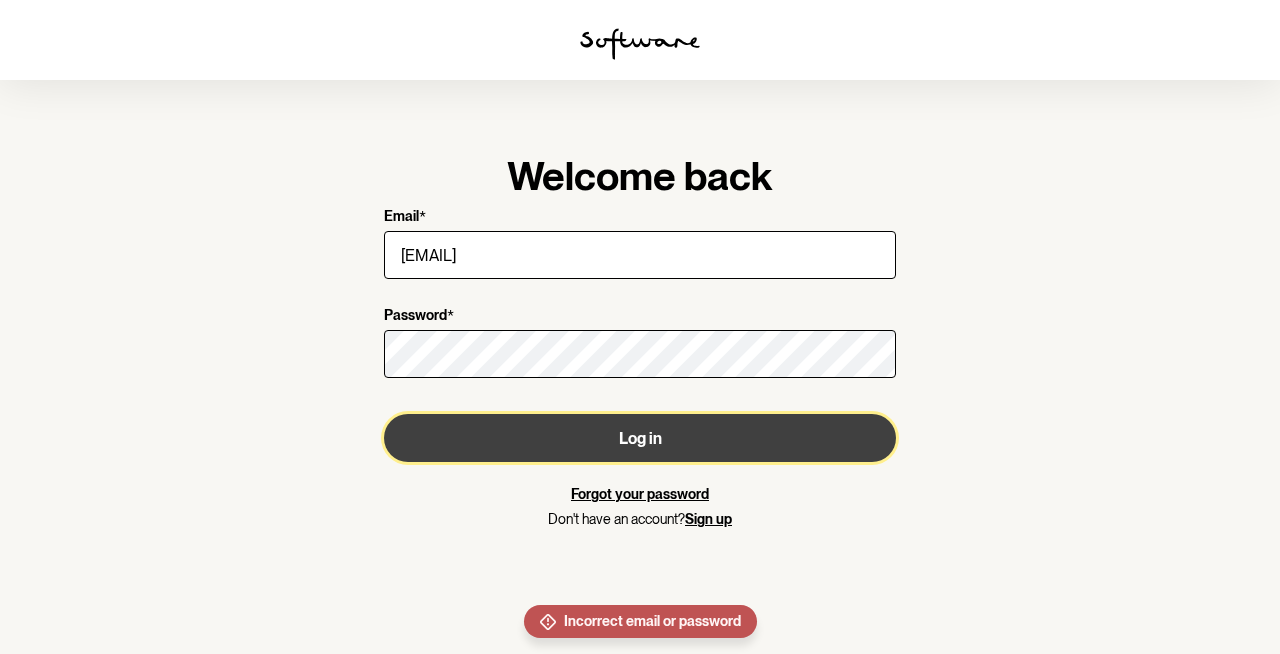 click on "Log in" at bounding box center [640, 438] 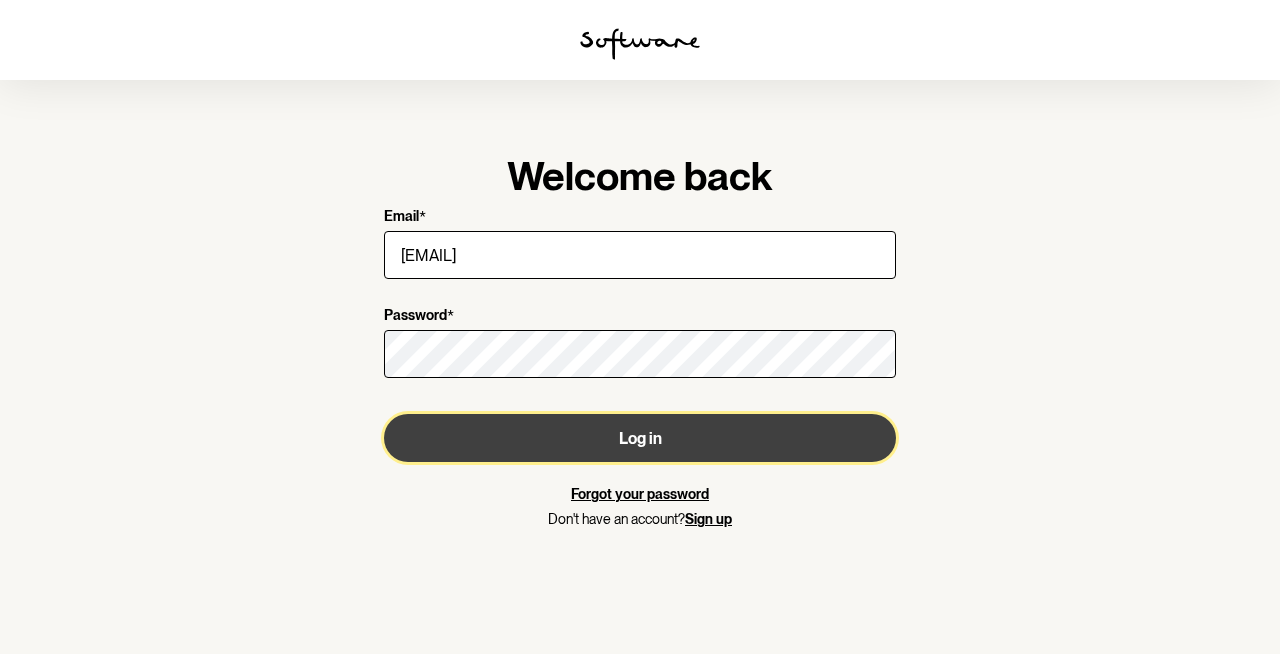 click on "Log in" at bounding box center [640, 438] 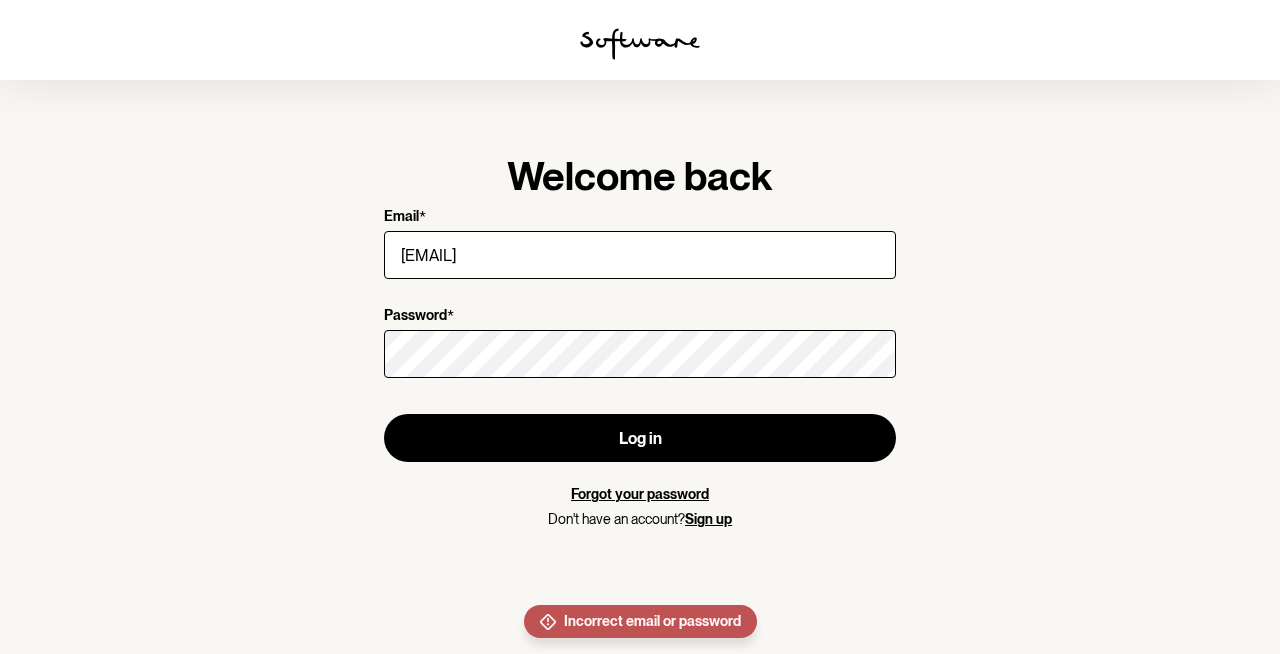 click on "Forgot your password" at bounding box center [640, 494] 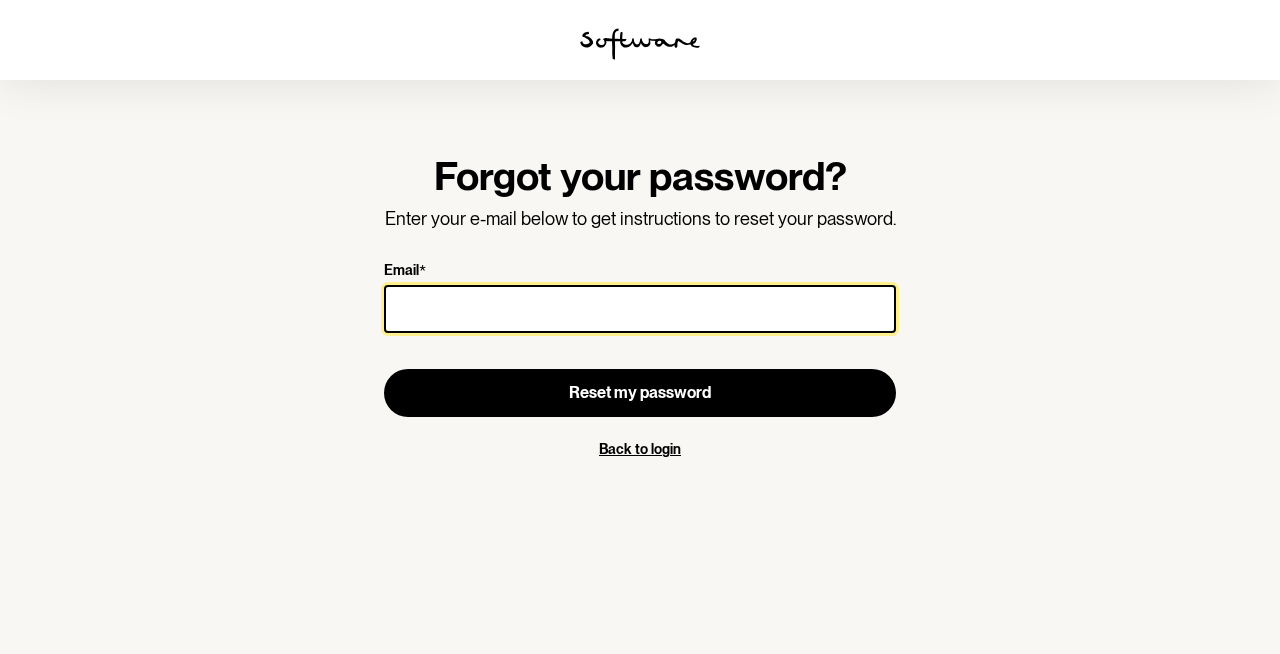 type on "[EMAIL]" 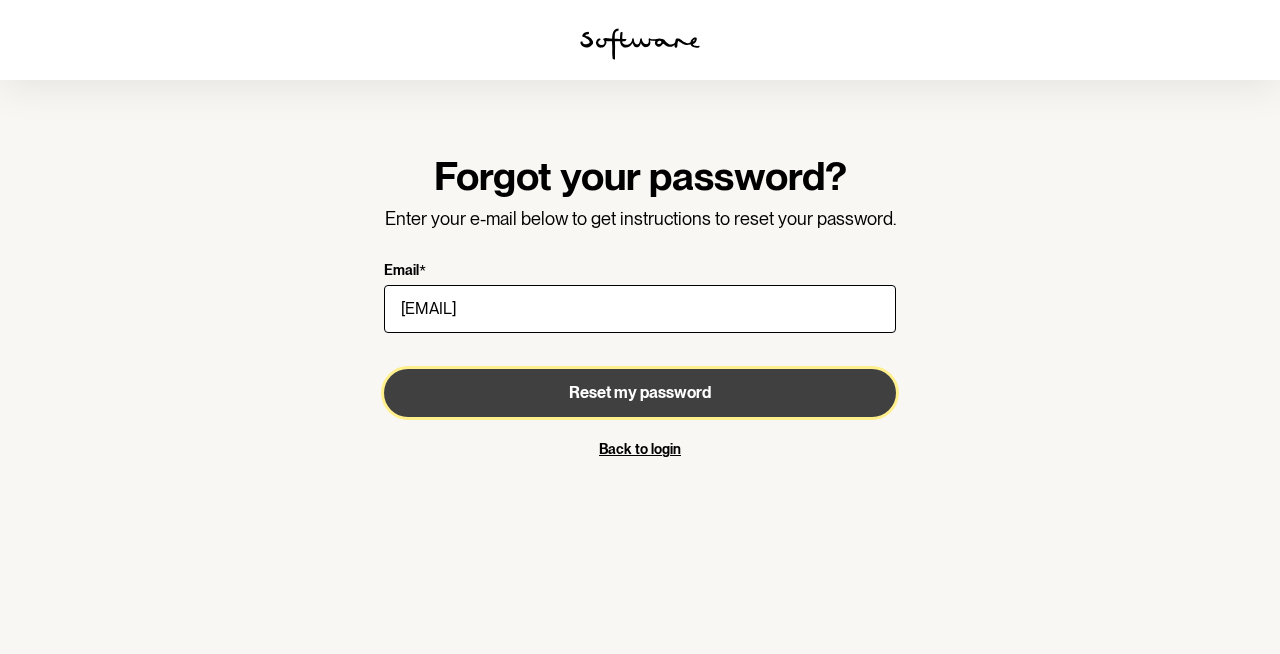 click on "Reset my password" at bounding box center (640, 393) 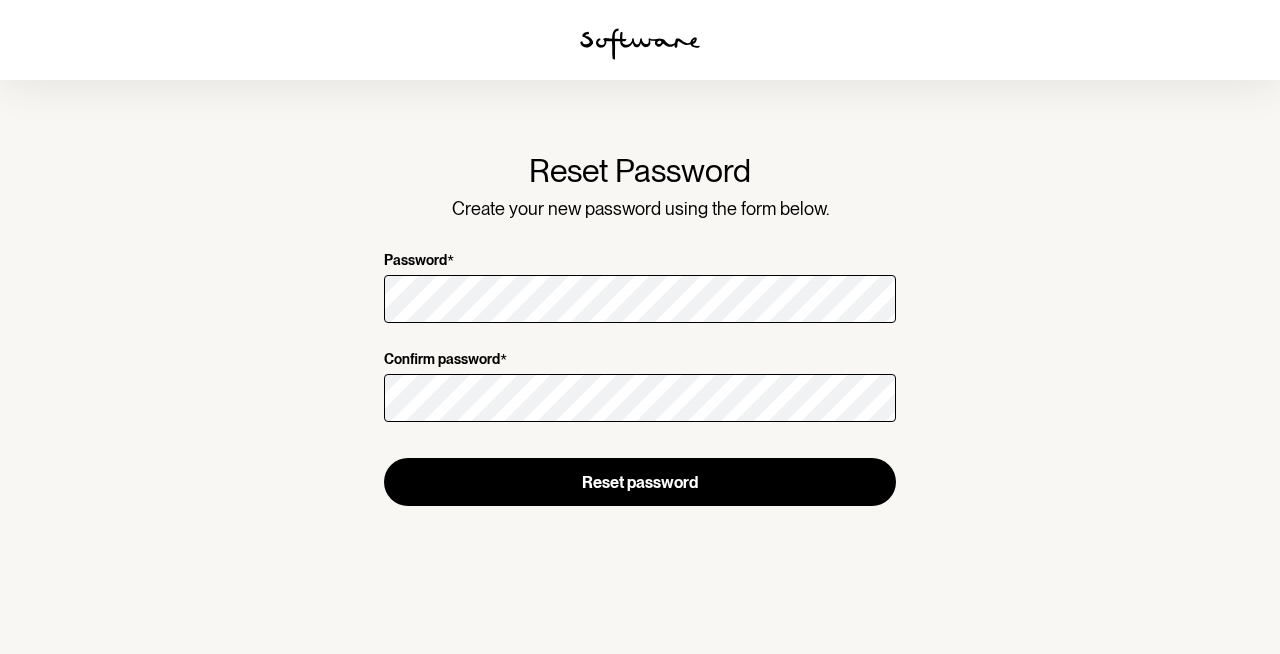 scroll, scrollTop: 0, scrollLeft: 0, axis: both 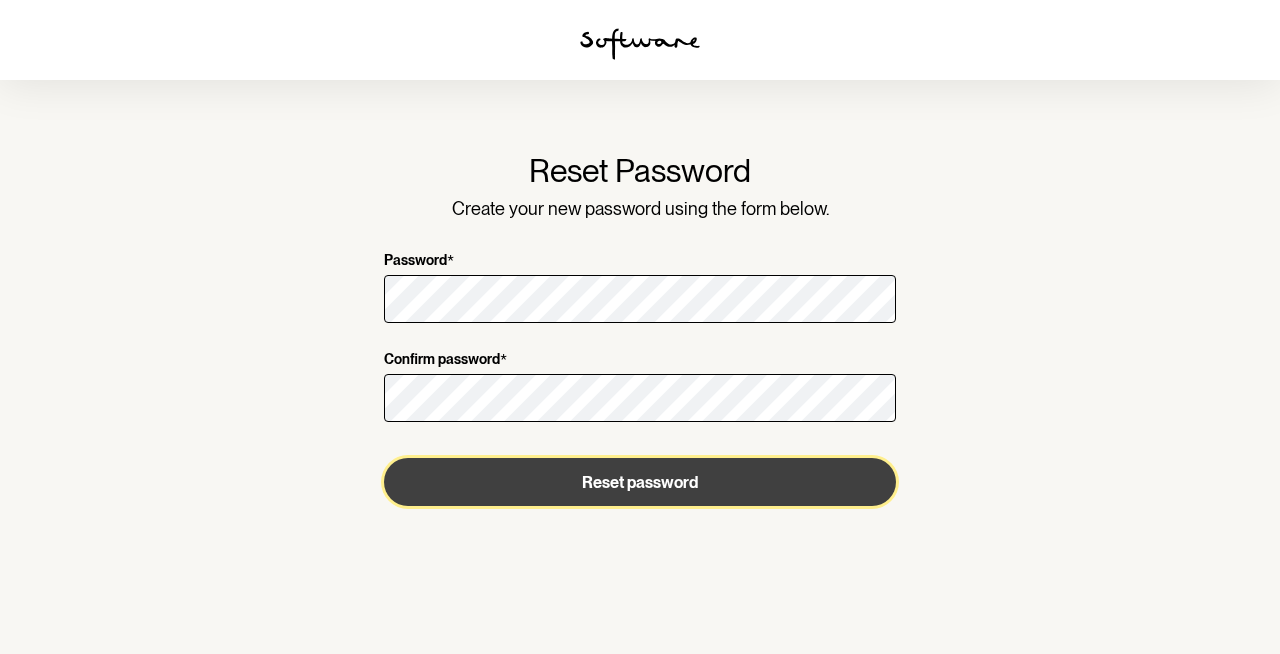 click on "Reset password" at bounding box center (640, 482) 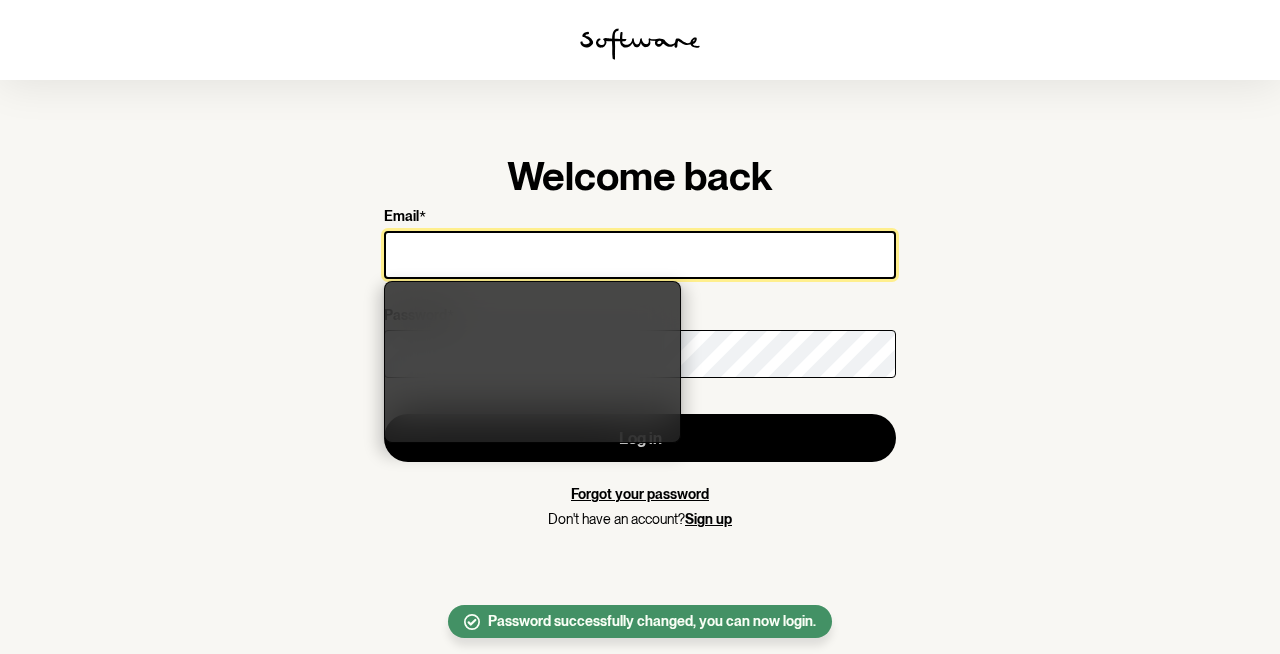 type on "[EMAIL]" 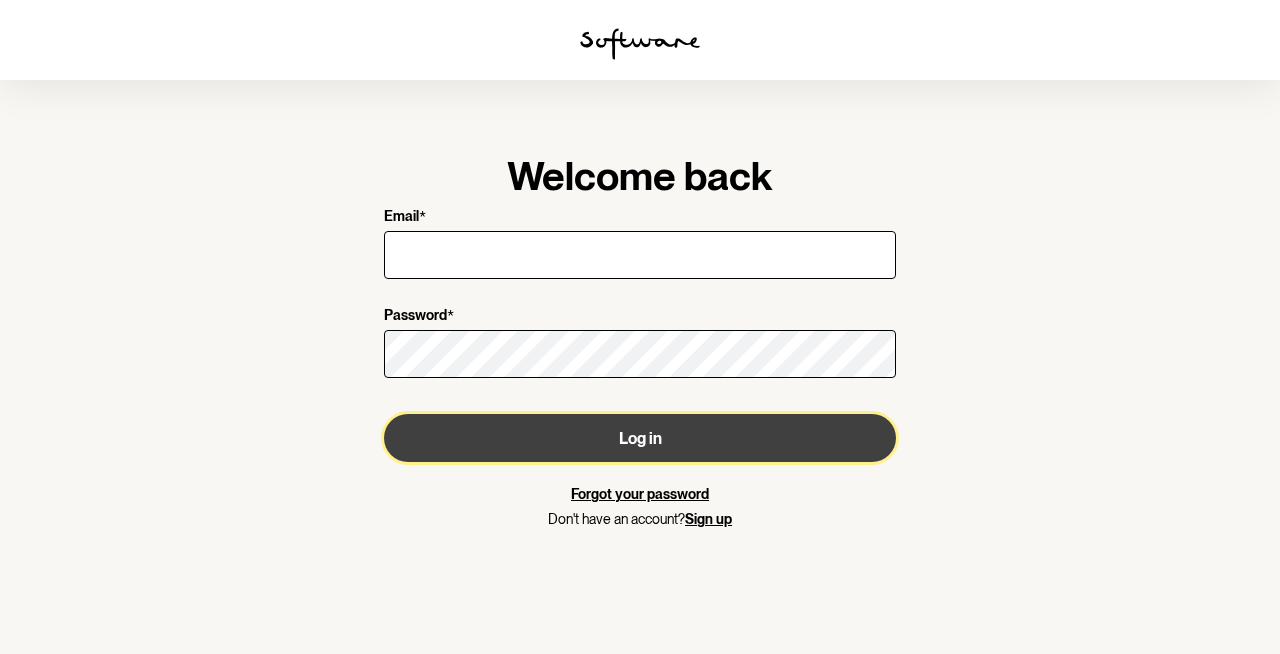 click on "Log in" at bounding box center (640, 438) 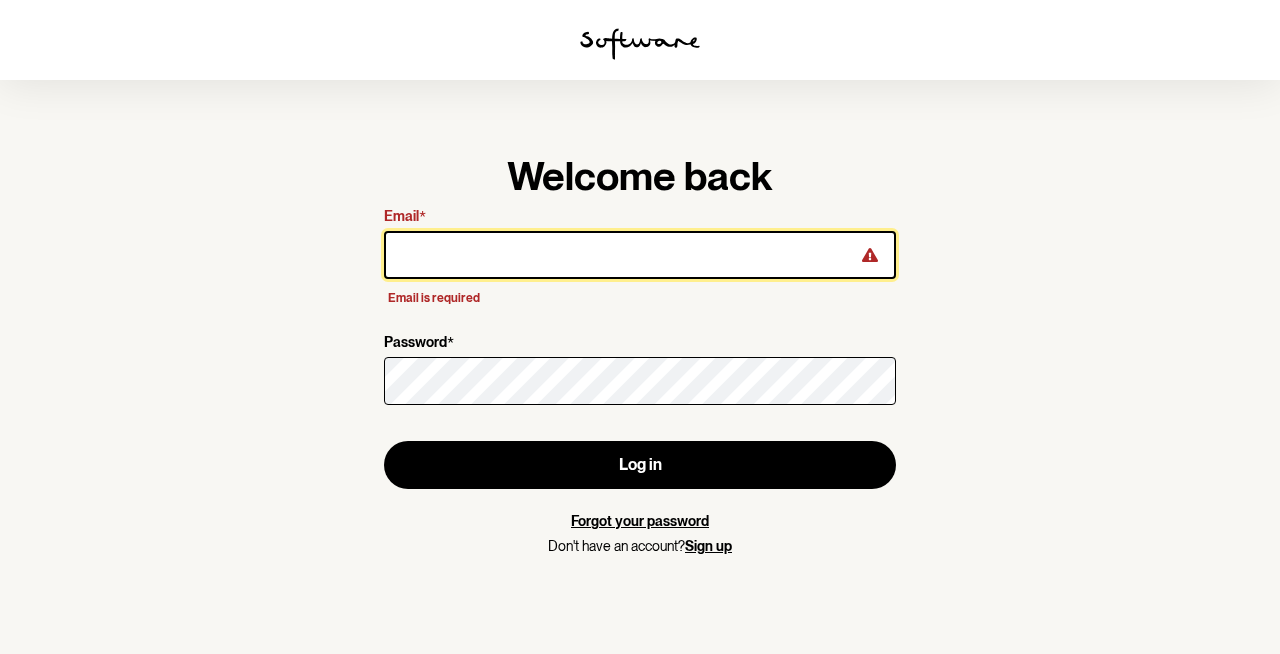click on "Email *" at bounding box center [640, 255] 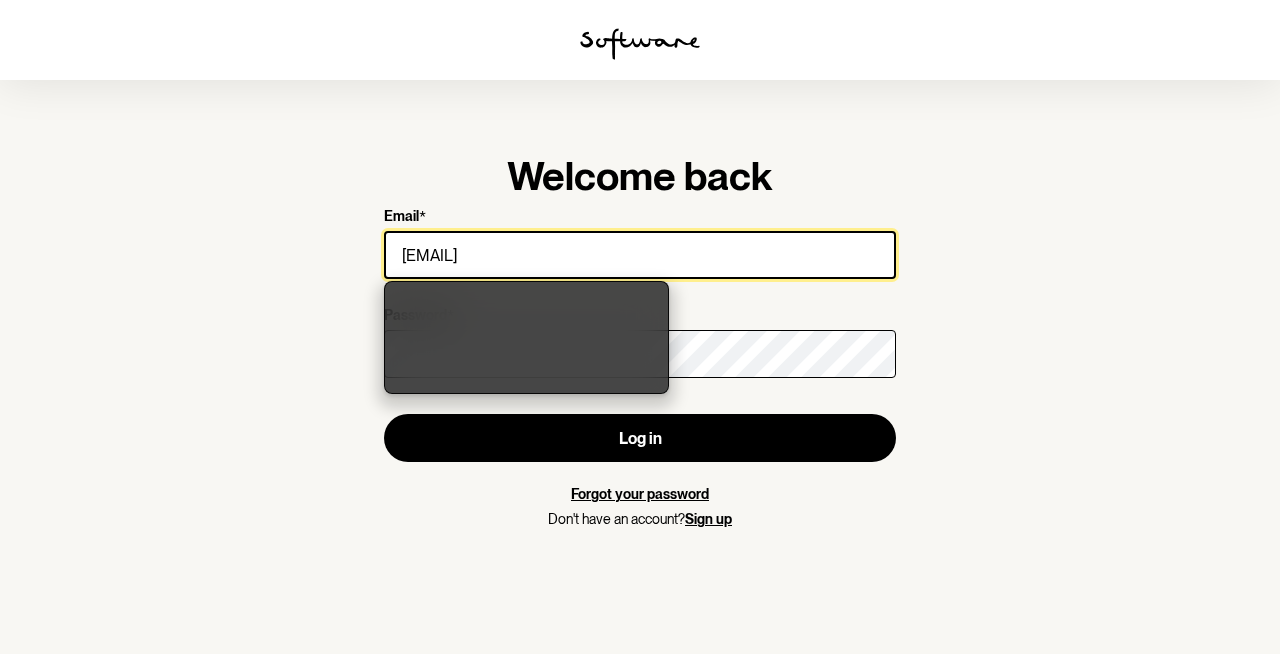 click on "[EMAIL]" at bounding box center (640, 255) 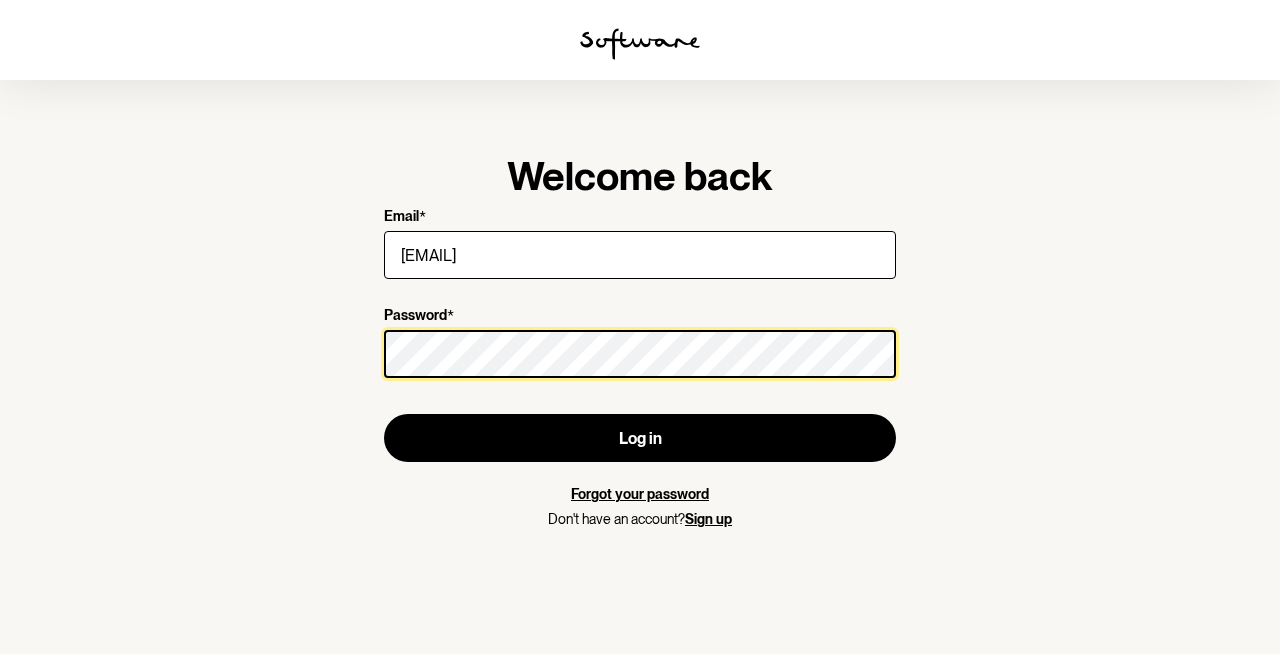 click on "Welcome back Email * [EMAIL] Password * Log in Forgot your password Don't have an account?  Sign up" at bounding box center [640, 327] 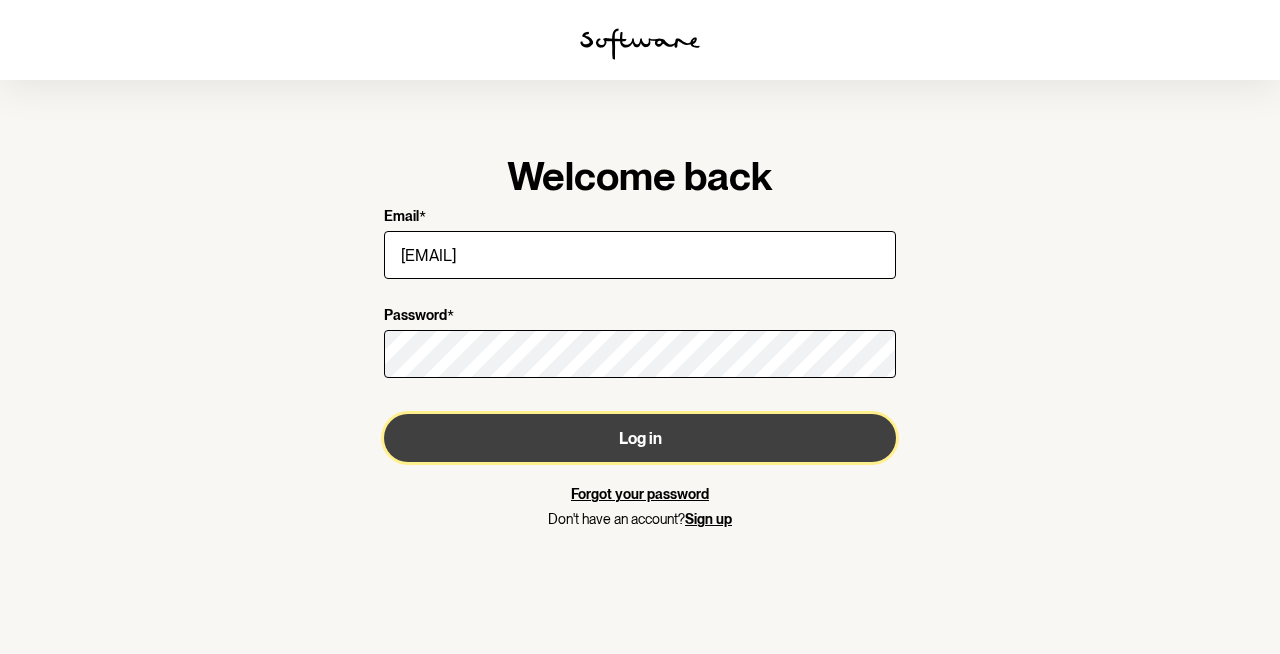 click on "Log in" at bounding box center [640, 438] 